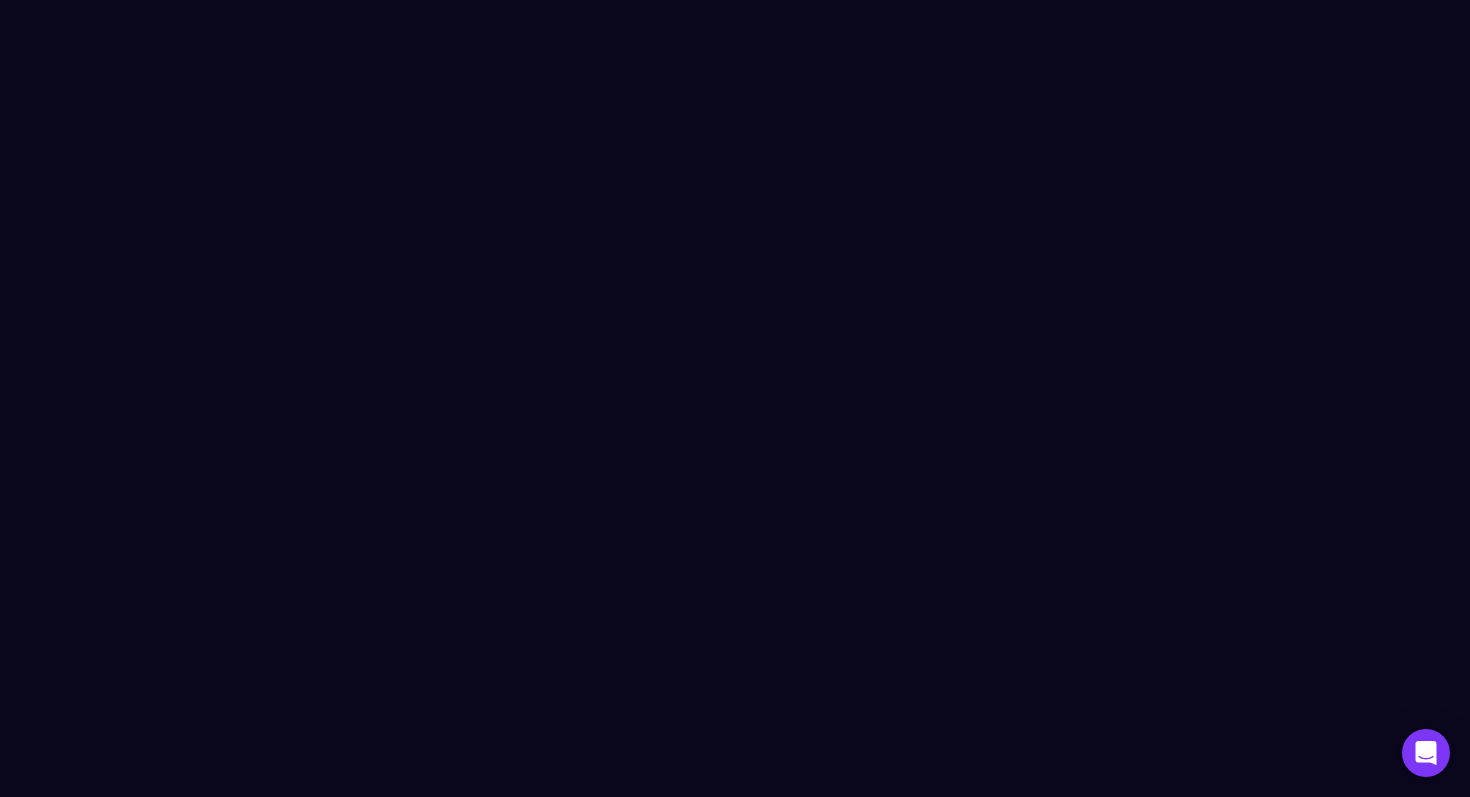 scroll, scrollTop: 0, scrollLeft: 0, axis: both 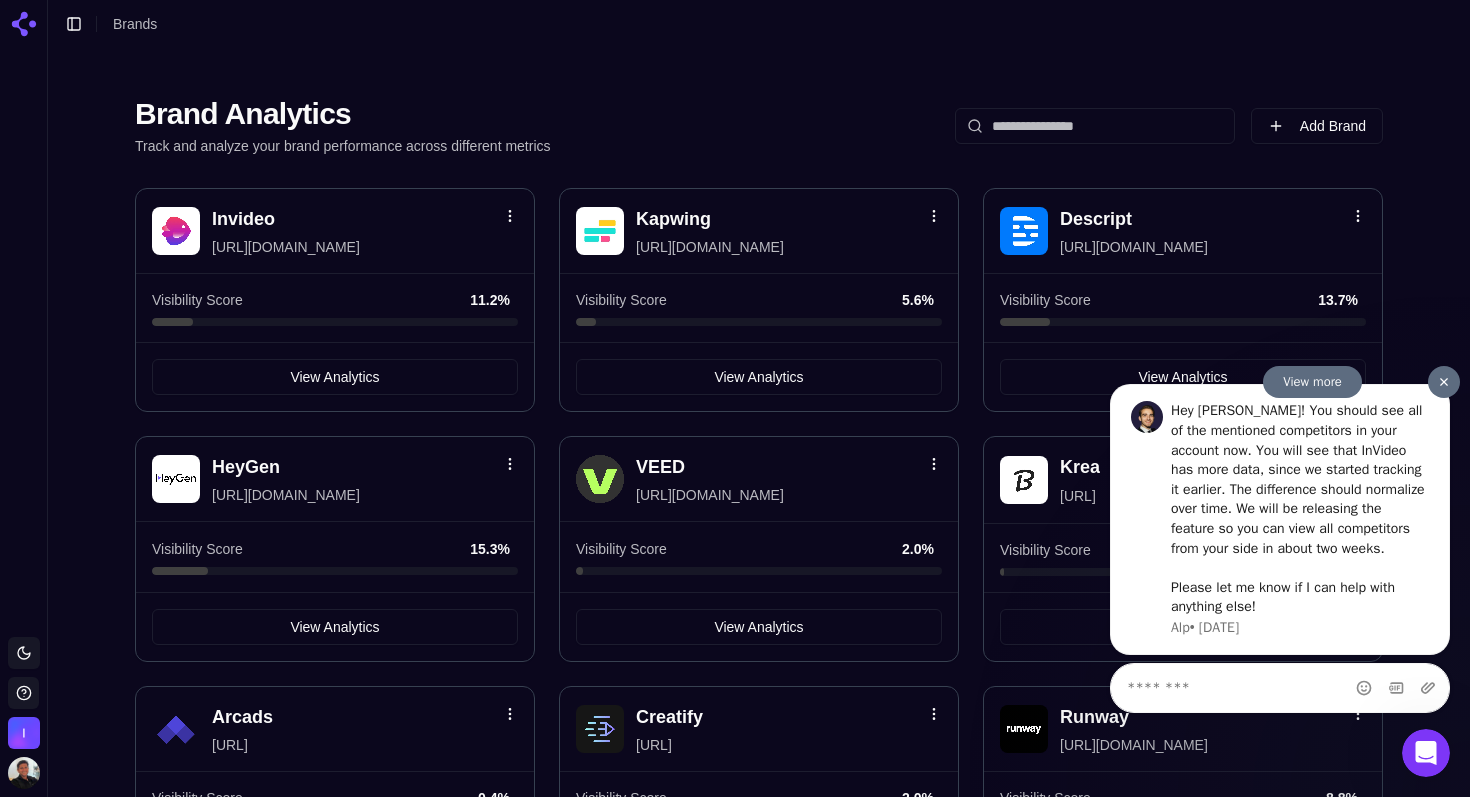click at bounding box center [1444, 382] 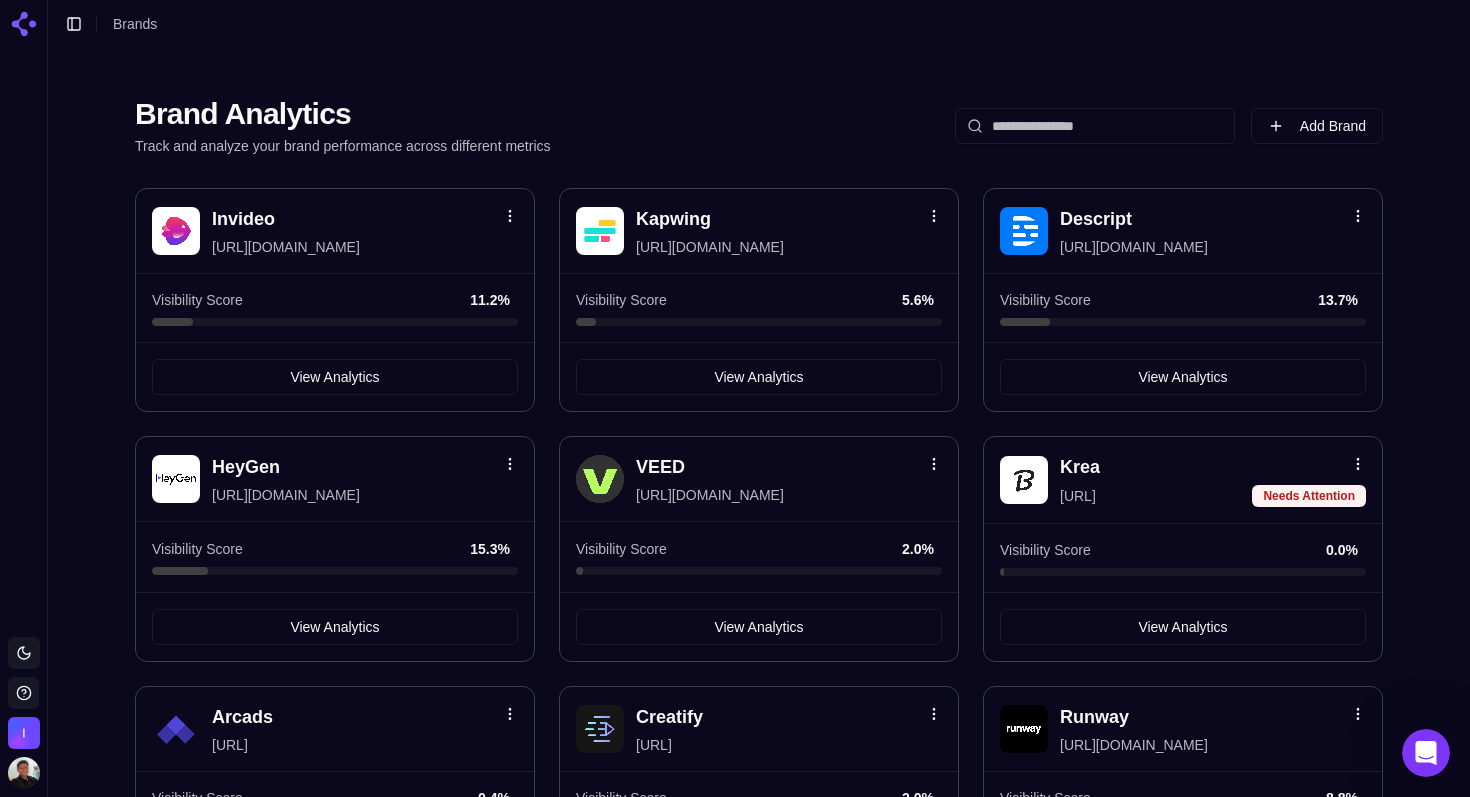 scroll, scrollTop: 310, scrollLeft: 0, axis: vertical 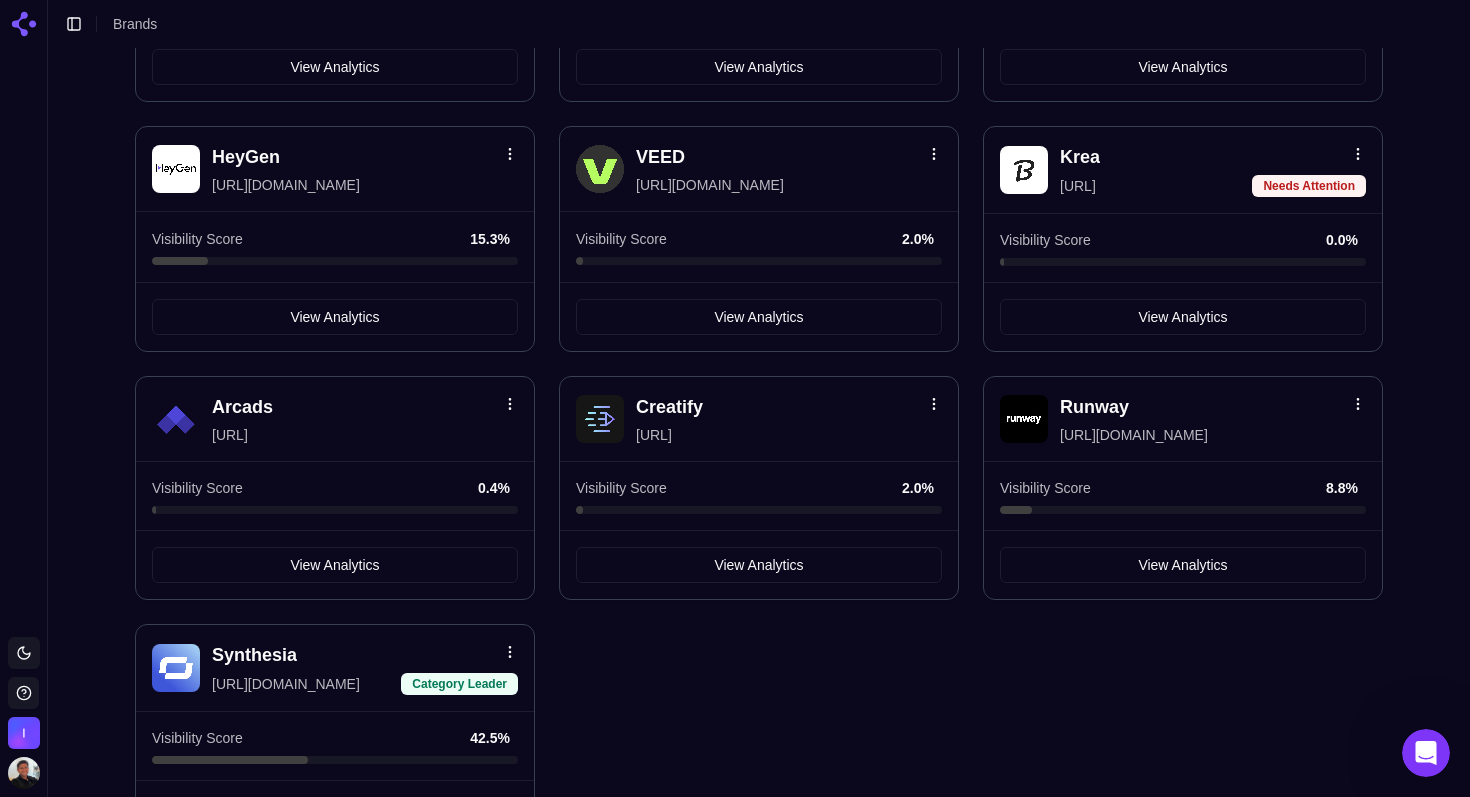 click on "Synthesia" at bounding box center (254, 655) 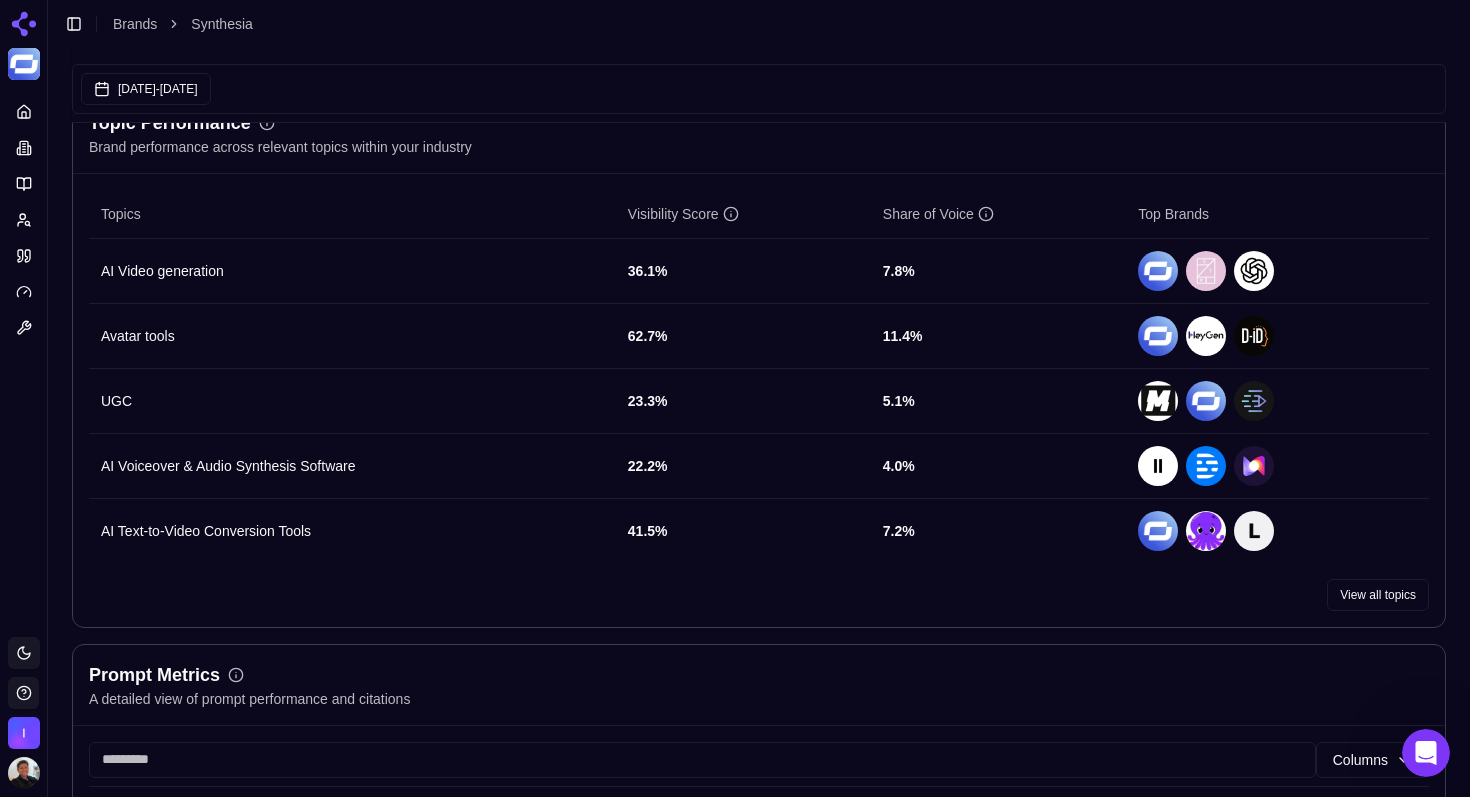 scroll, scrollTop: 767, scrollLeft: 0, axis: vertical 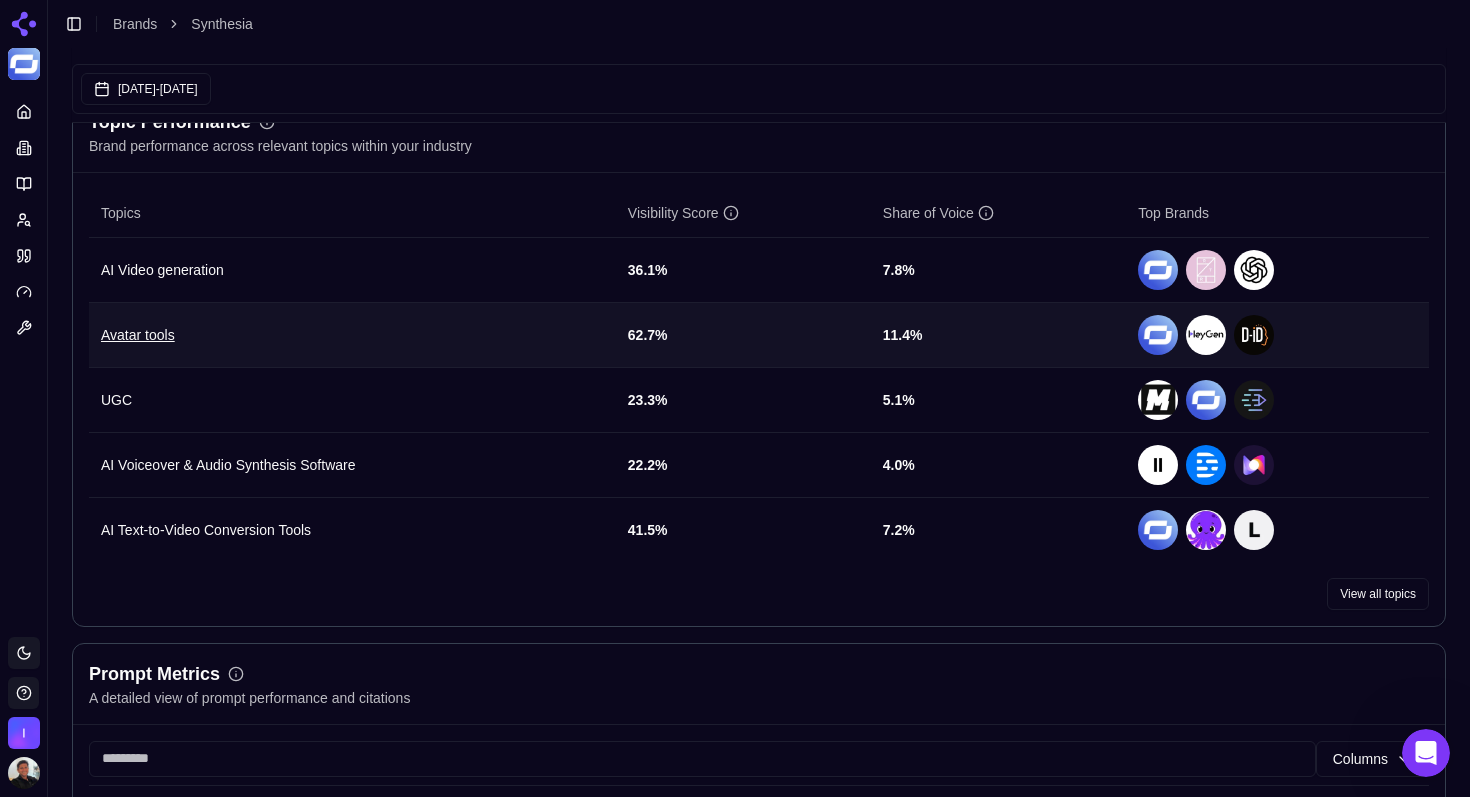 click on "Avatar tools" at bounding box center [352, 335] 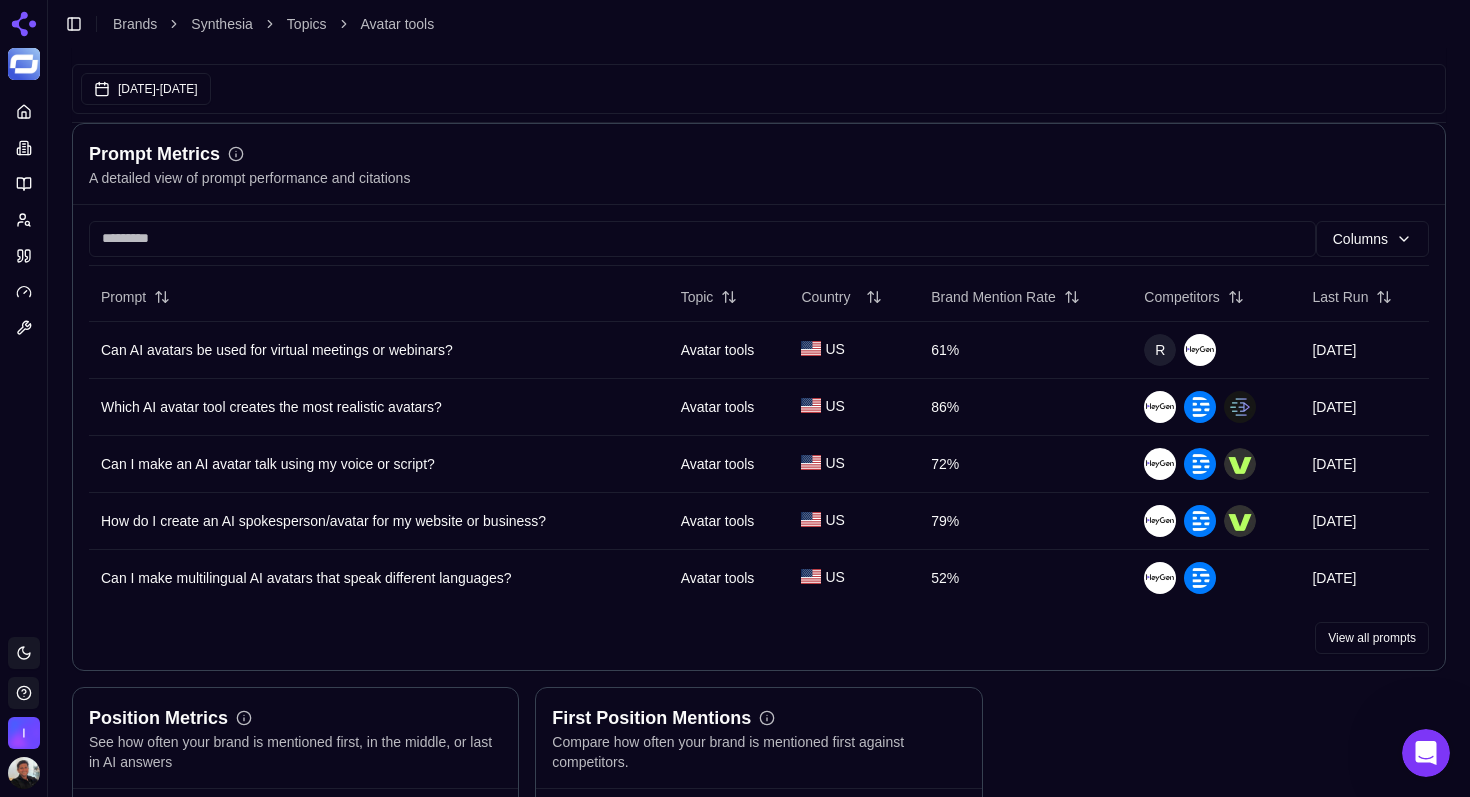 scroll, scrollTop: 1076, scrollLeft: 0, axis: vertical 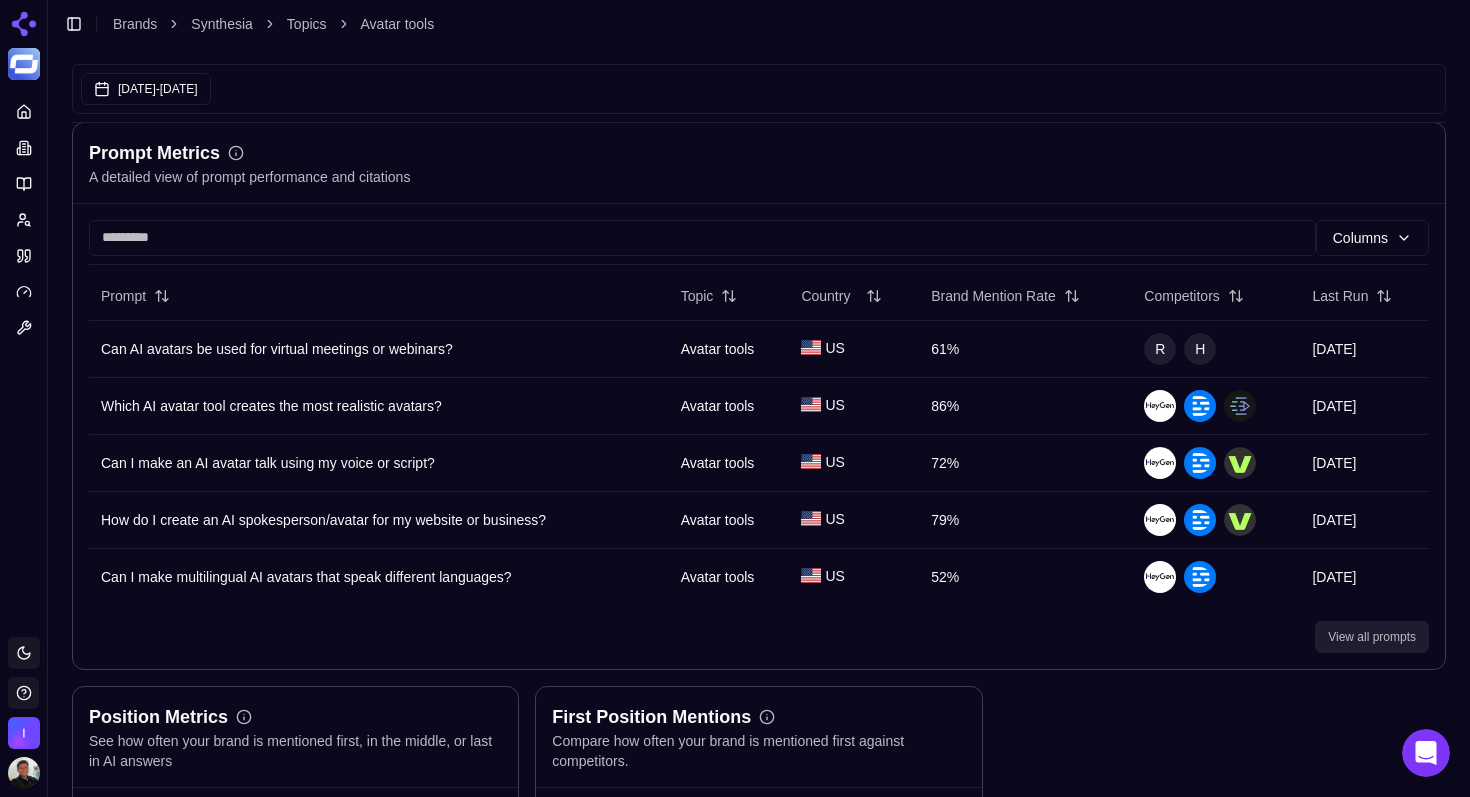click on "View all prompts" at bounding box center [1372, 637] 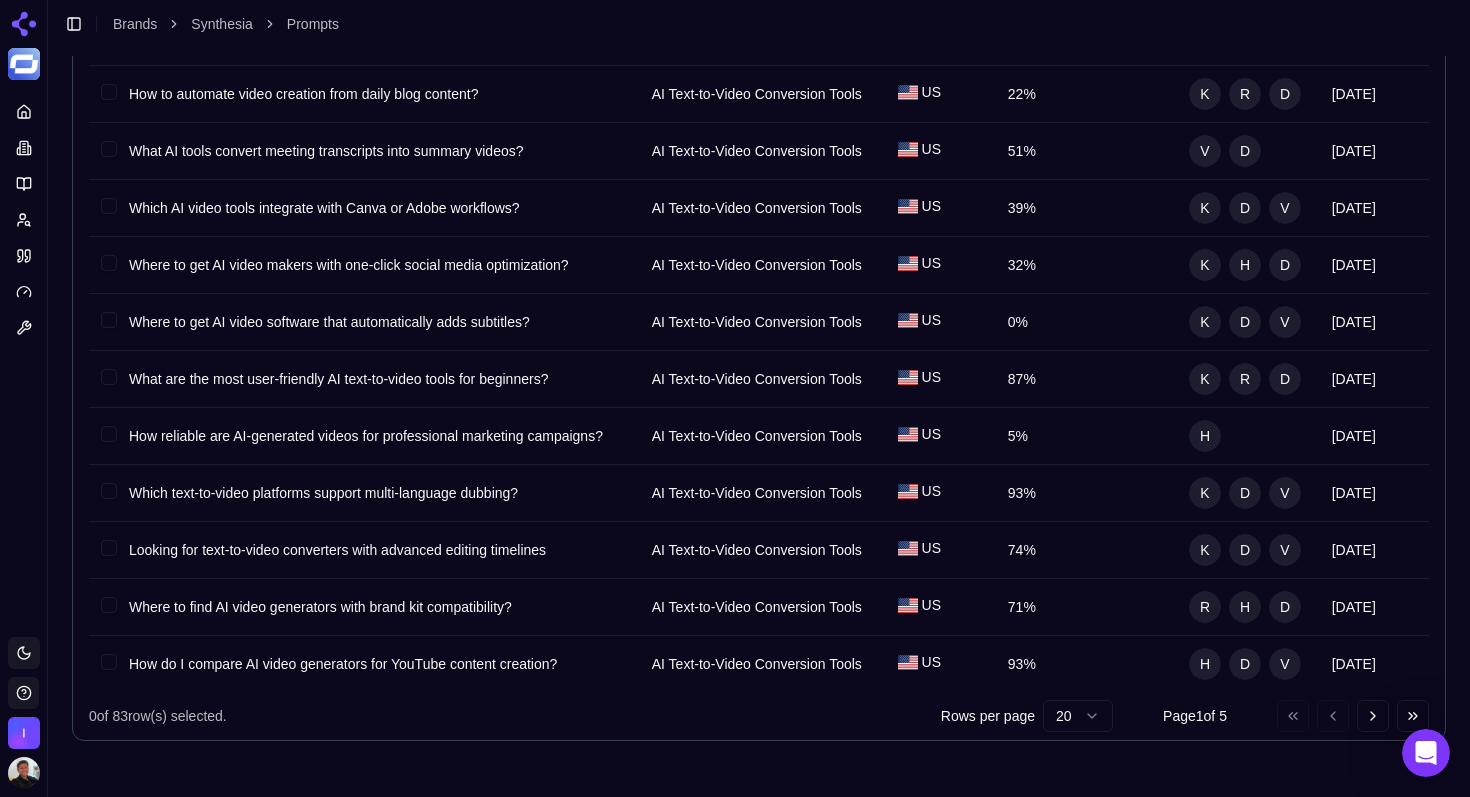 scroll, scrollTop: 0, scrollLeft: 0, axis: both 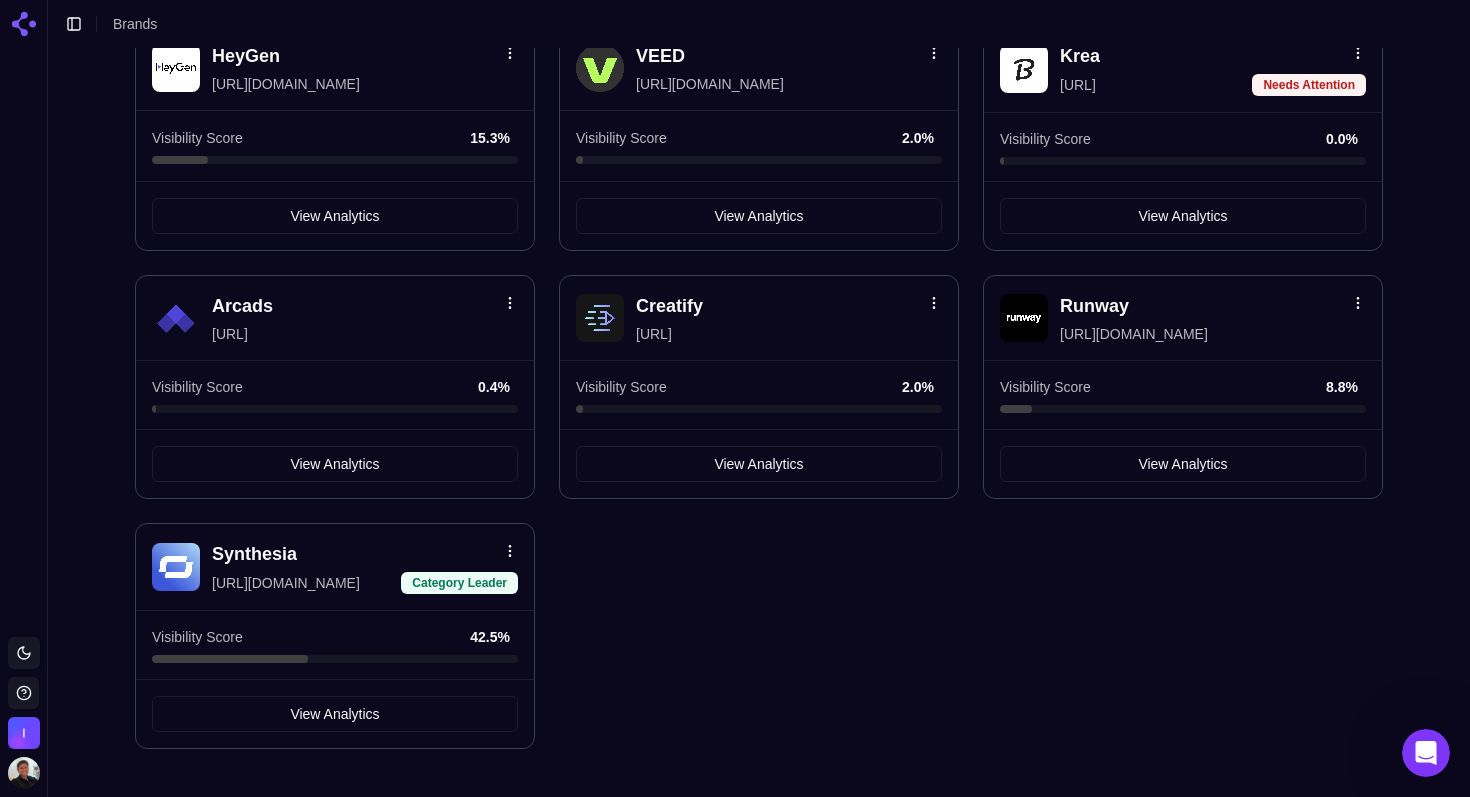 click on "[URL][DOMAIN_NAME]" at bounding box center [306, 583] 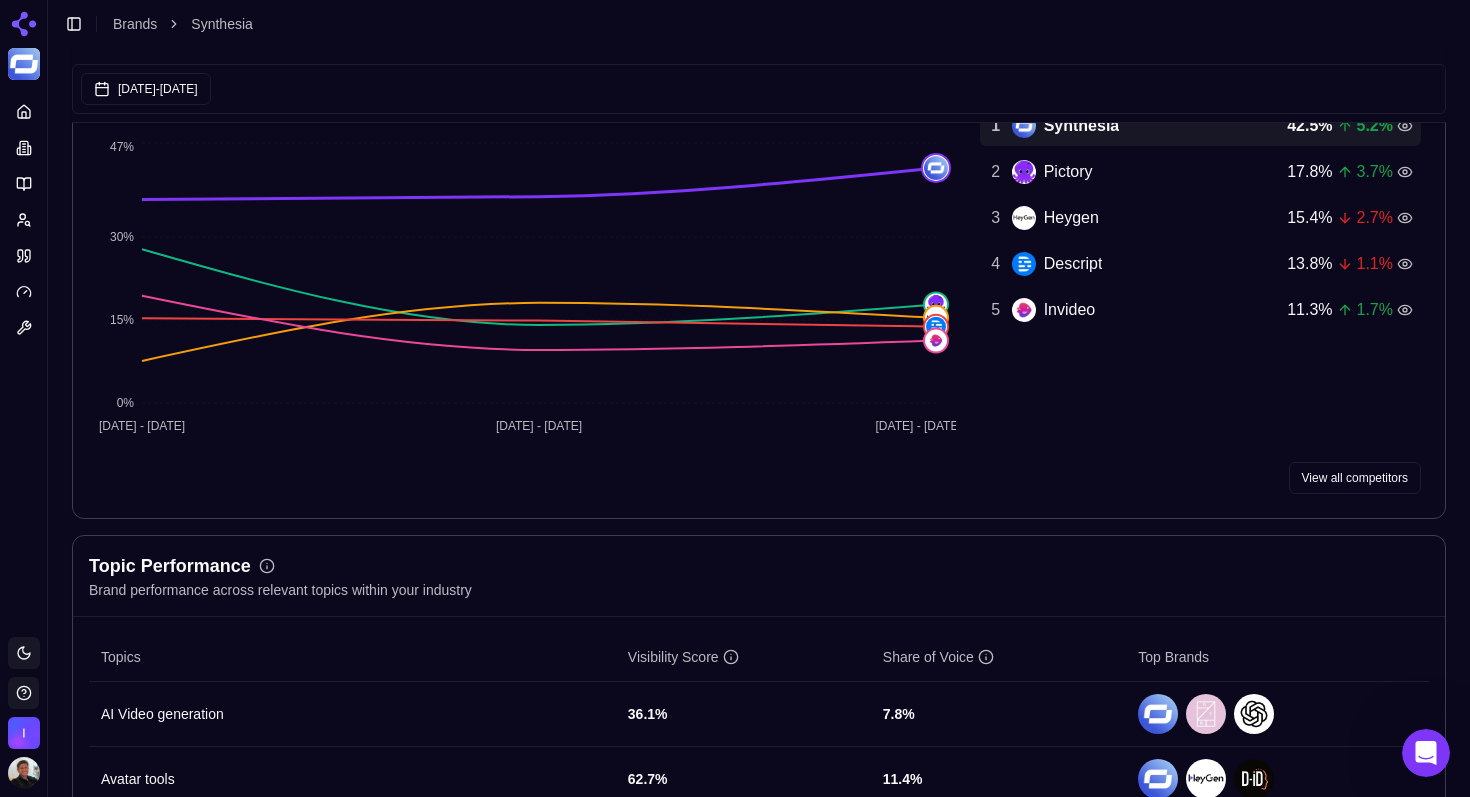 scroll, scrollTop: 670, scrollLeft: 0, axis: vertical 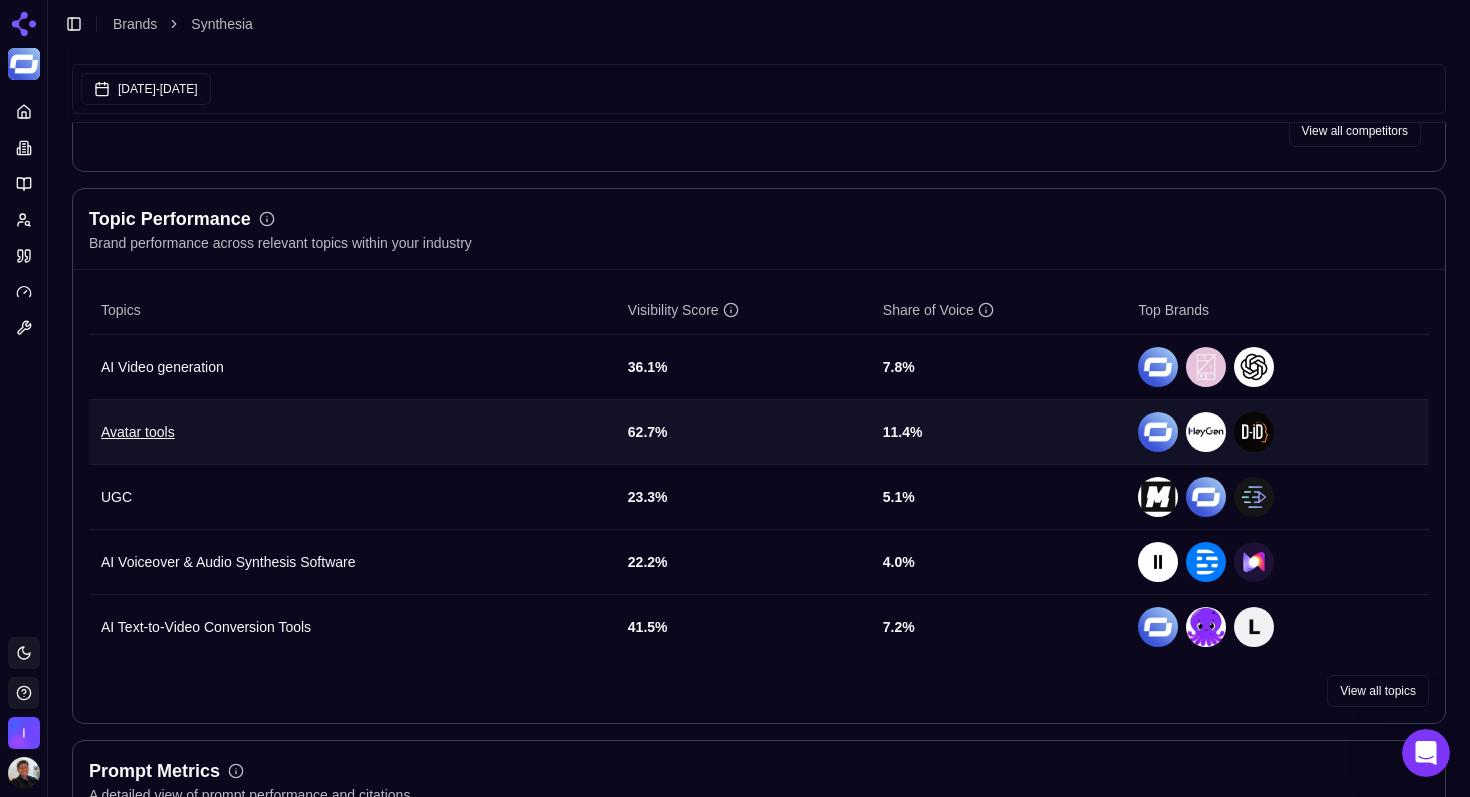 click on "Avatar tools" at bounding box center (352, 432) 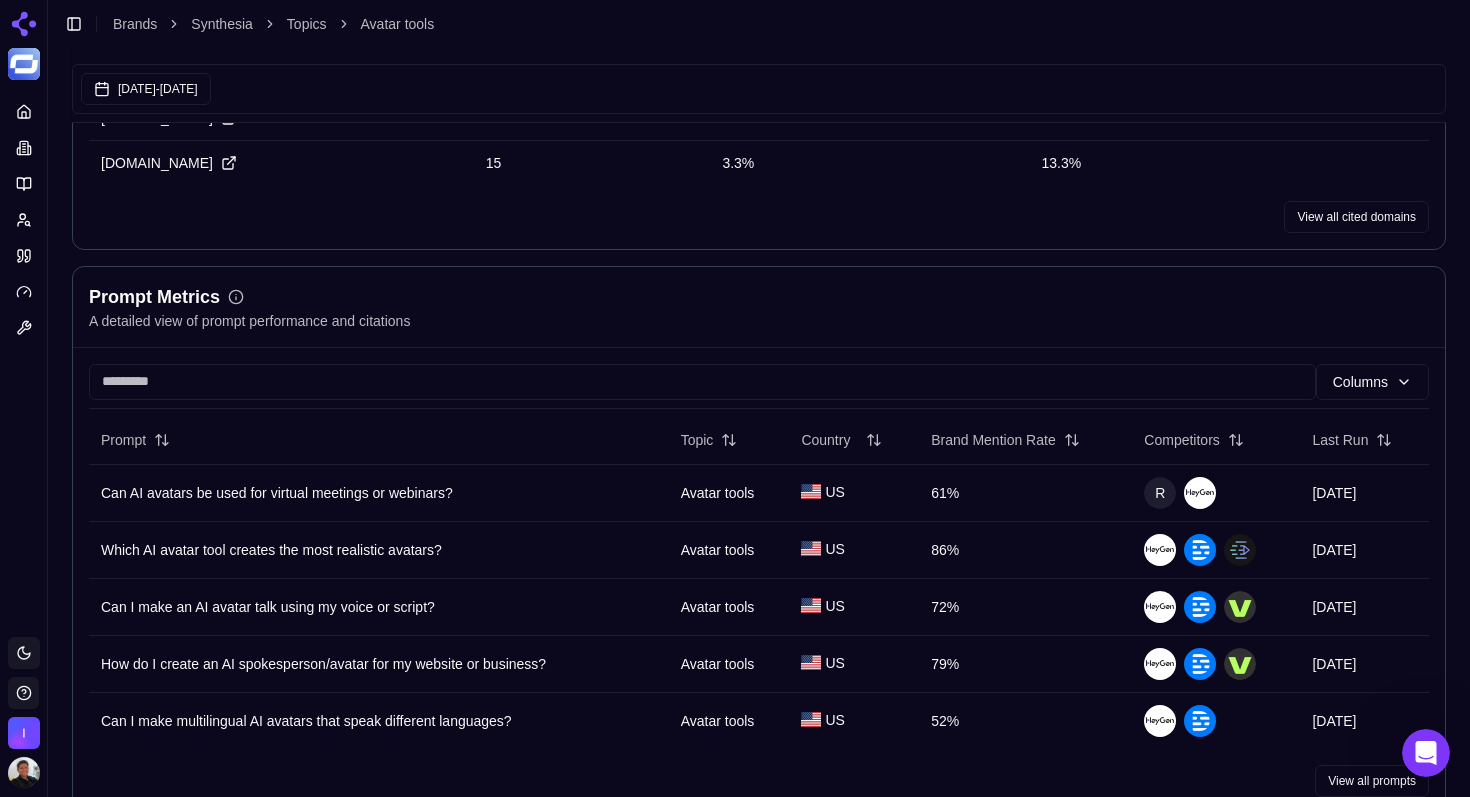 scroll, scrollTop: 994, scrollLeft: 0, axis: vertical 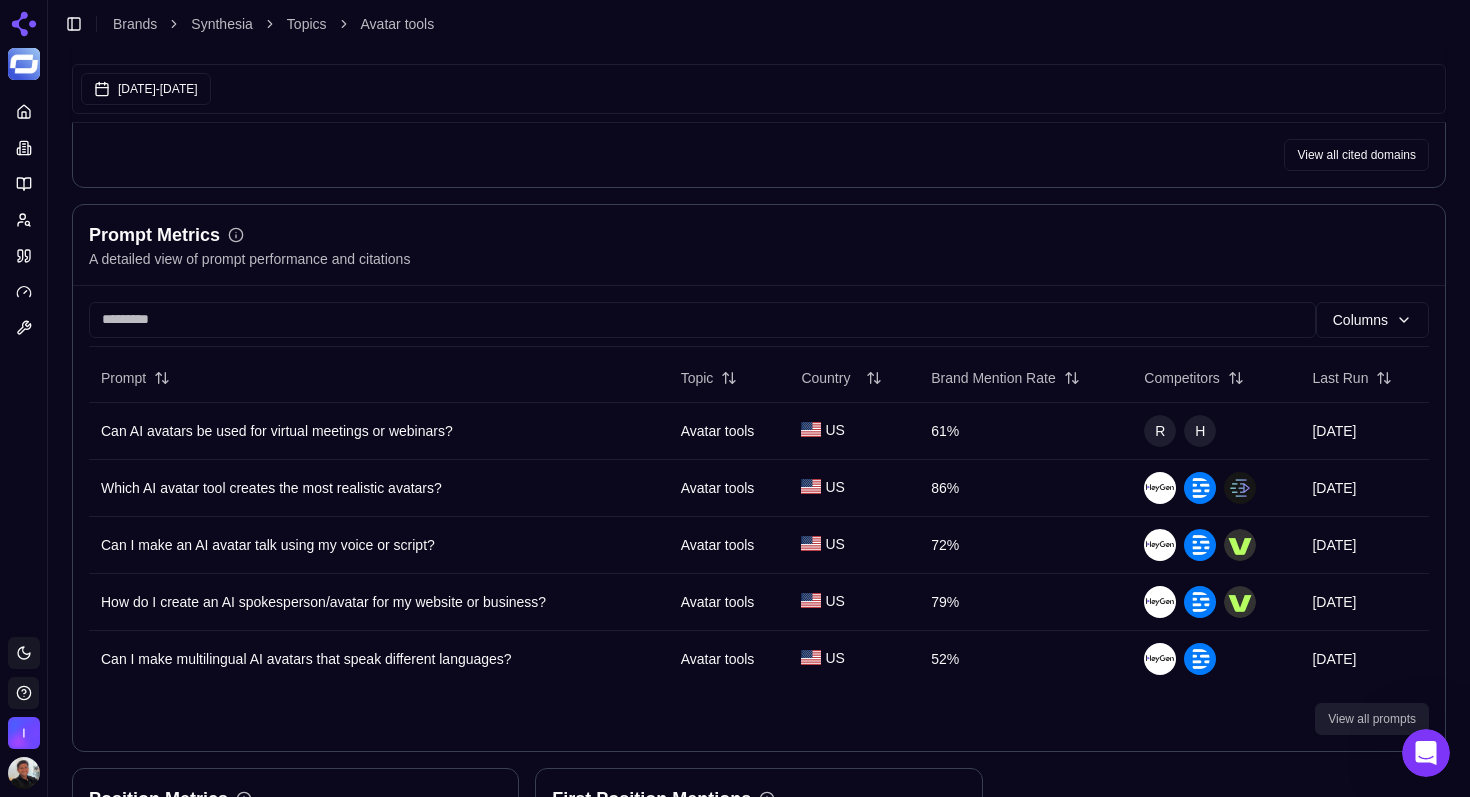 click on "View all prompts" at bounding box center (1372, 719) 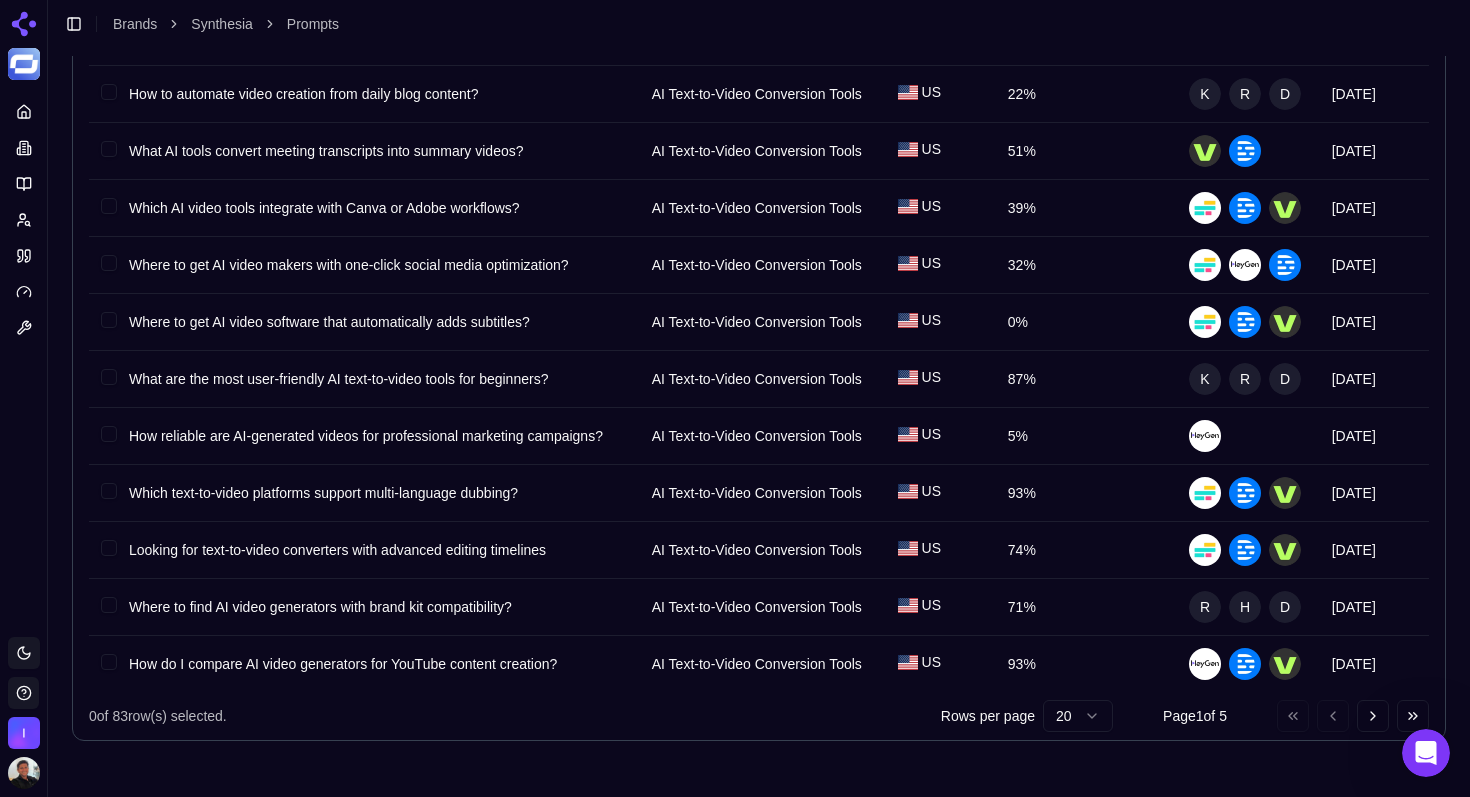 scroll, scrollTop: 0, scrollLeft: 0, axis: both 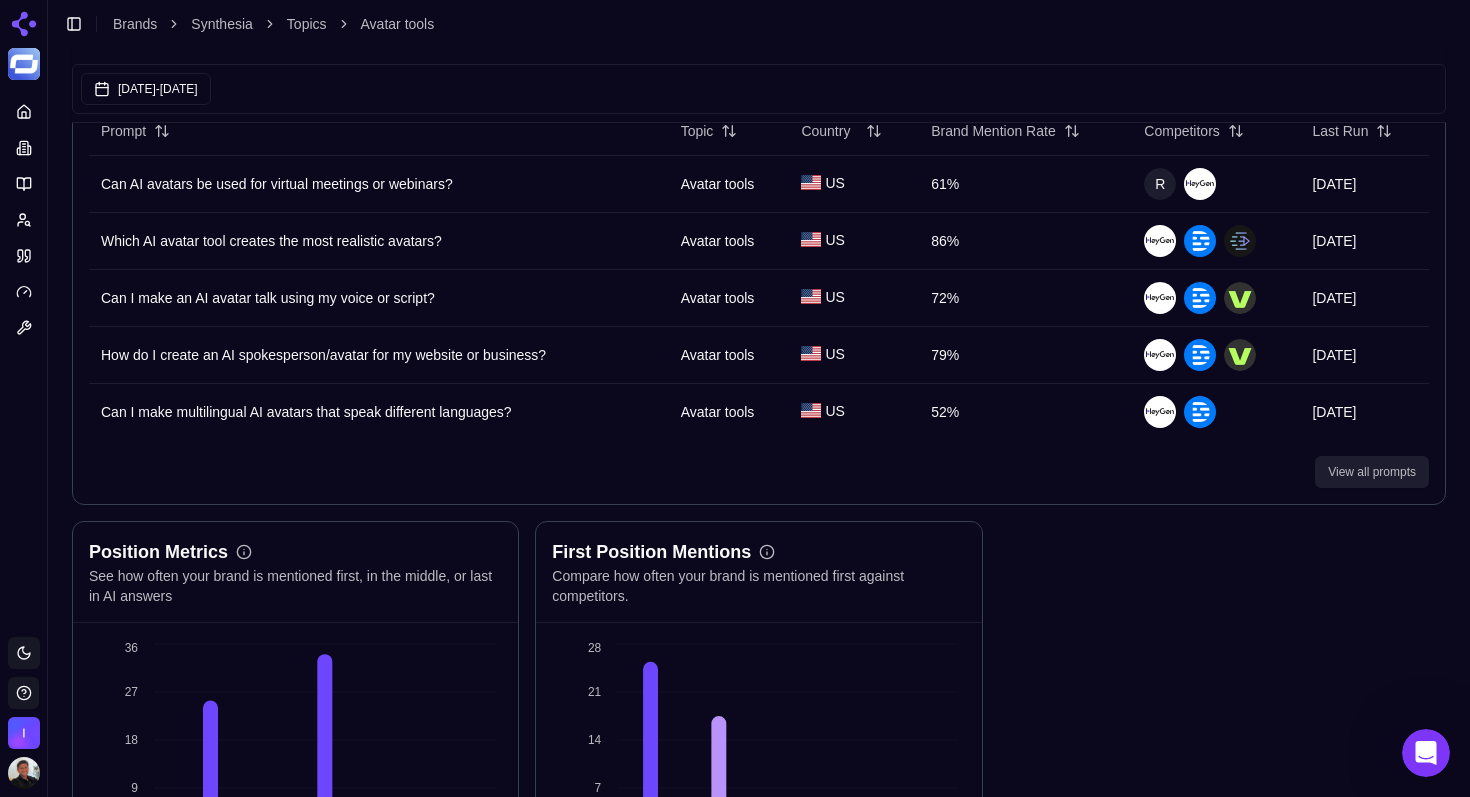click on "View all prompts" at bounding box center [1372, 472] 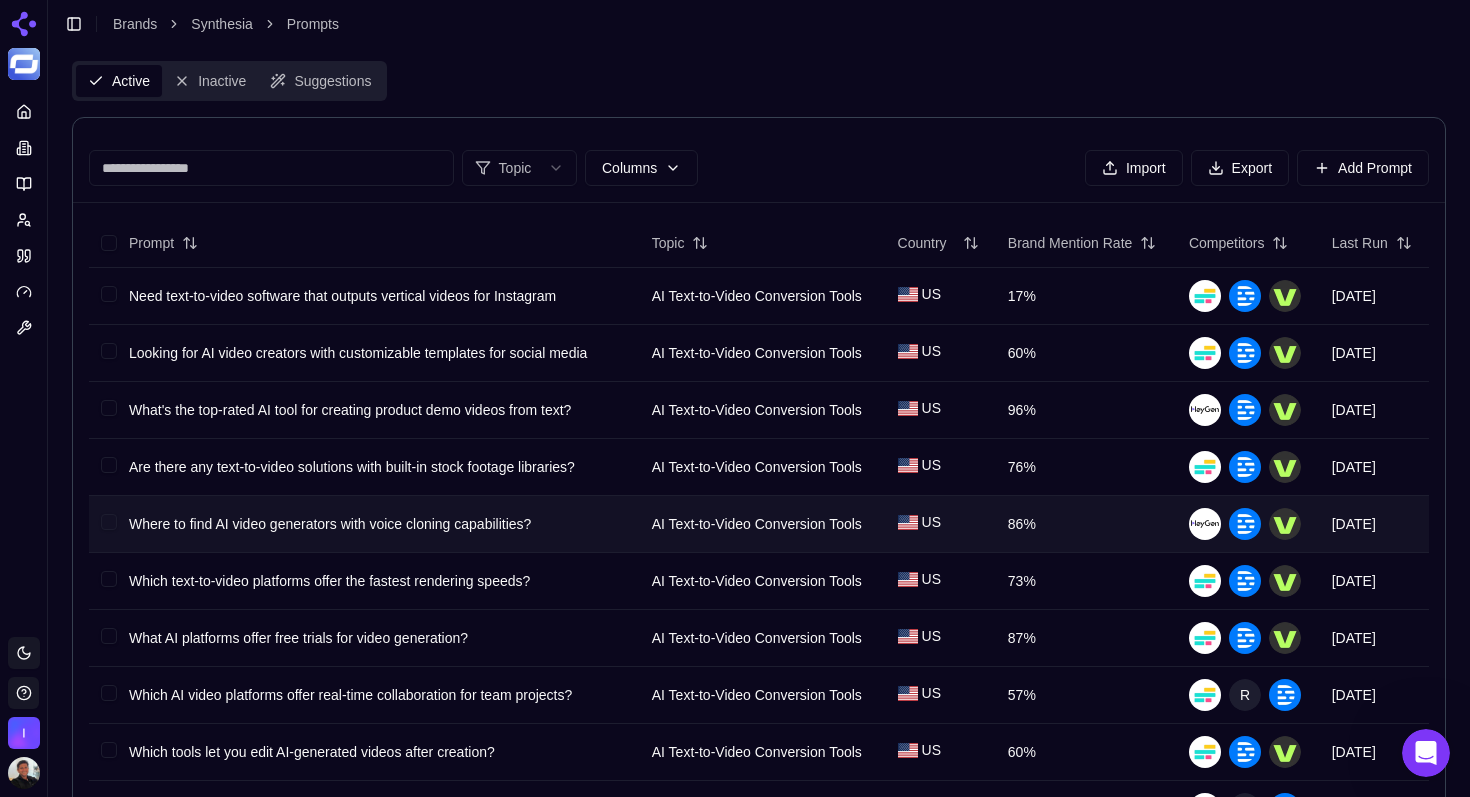 scroll, scrollTop: 0, scrollLeft: 0, axis: both 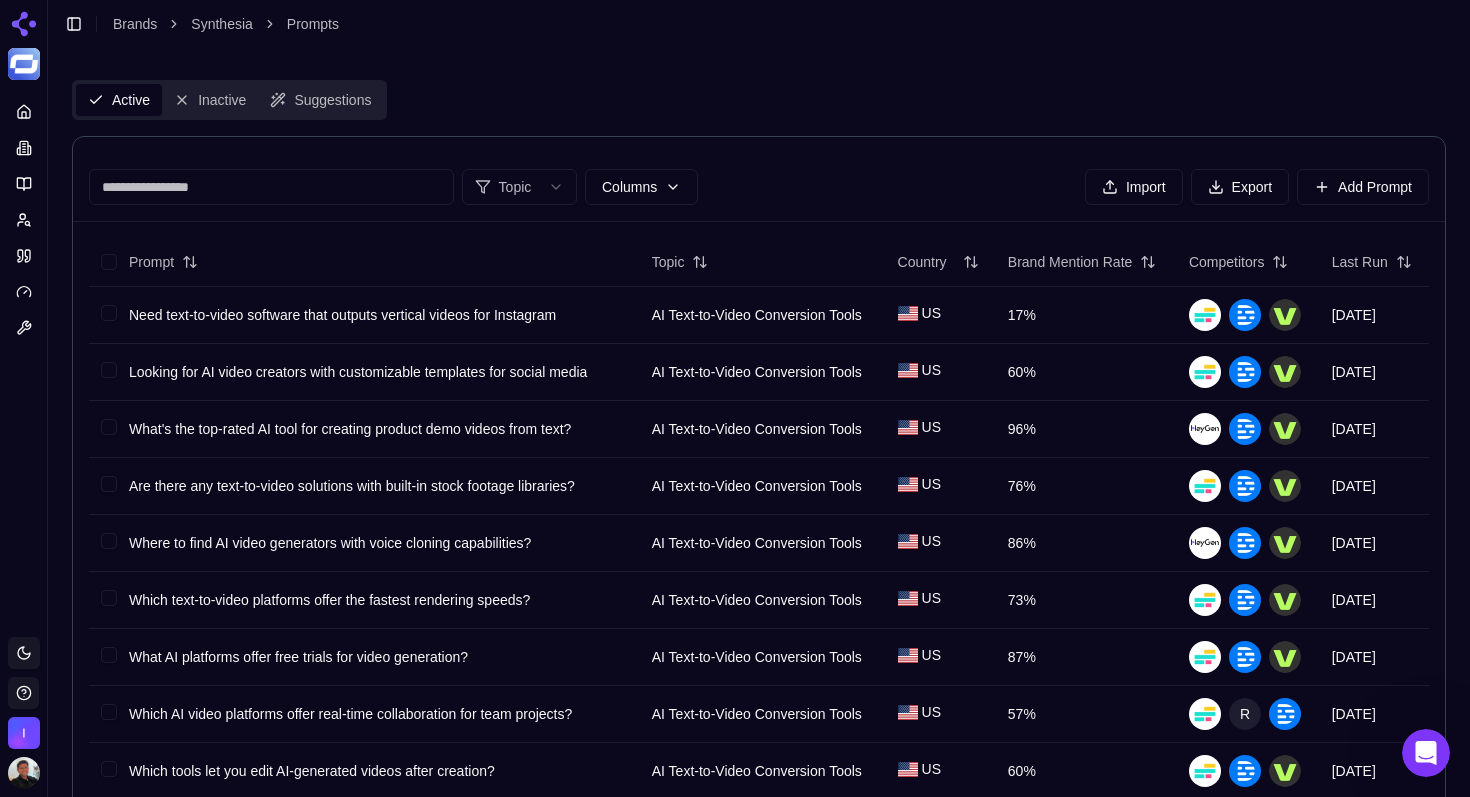 click at bounding box center (271, 187) 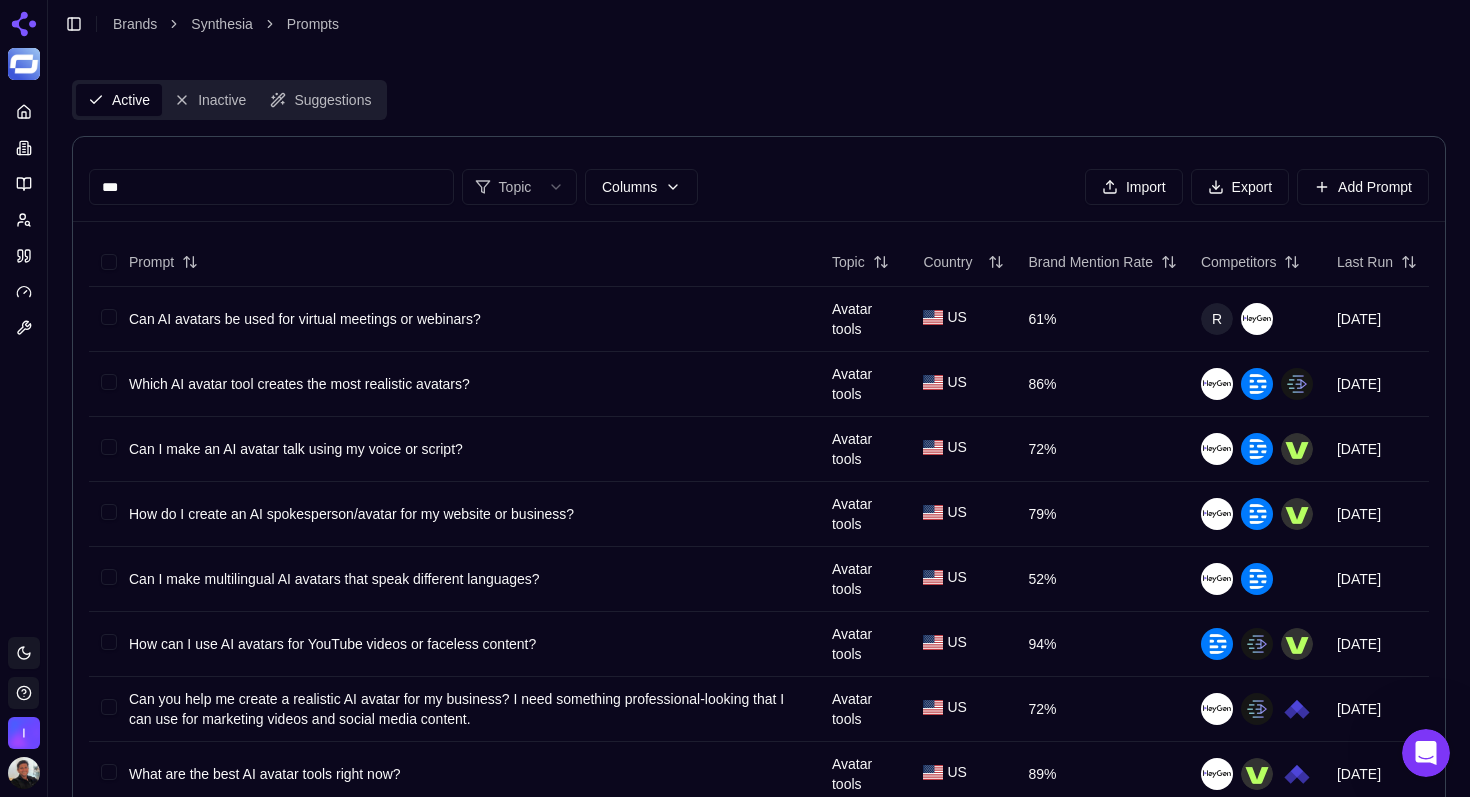 type on "***" 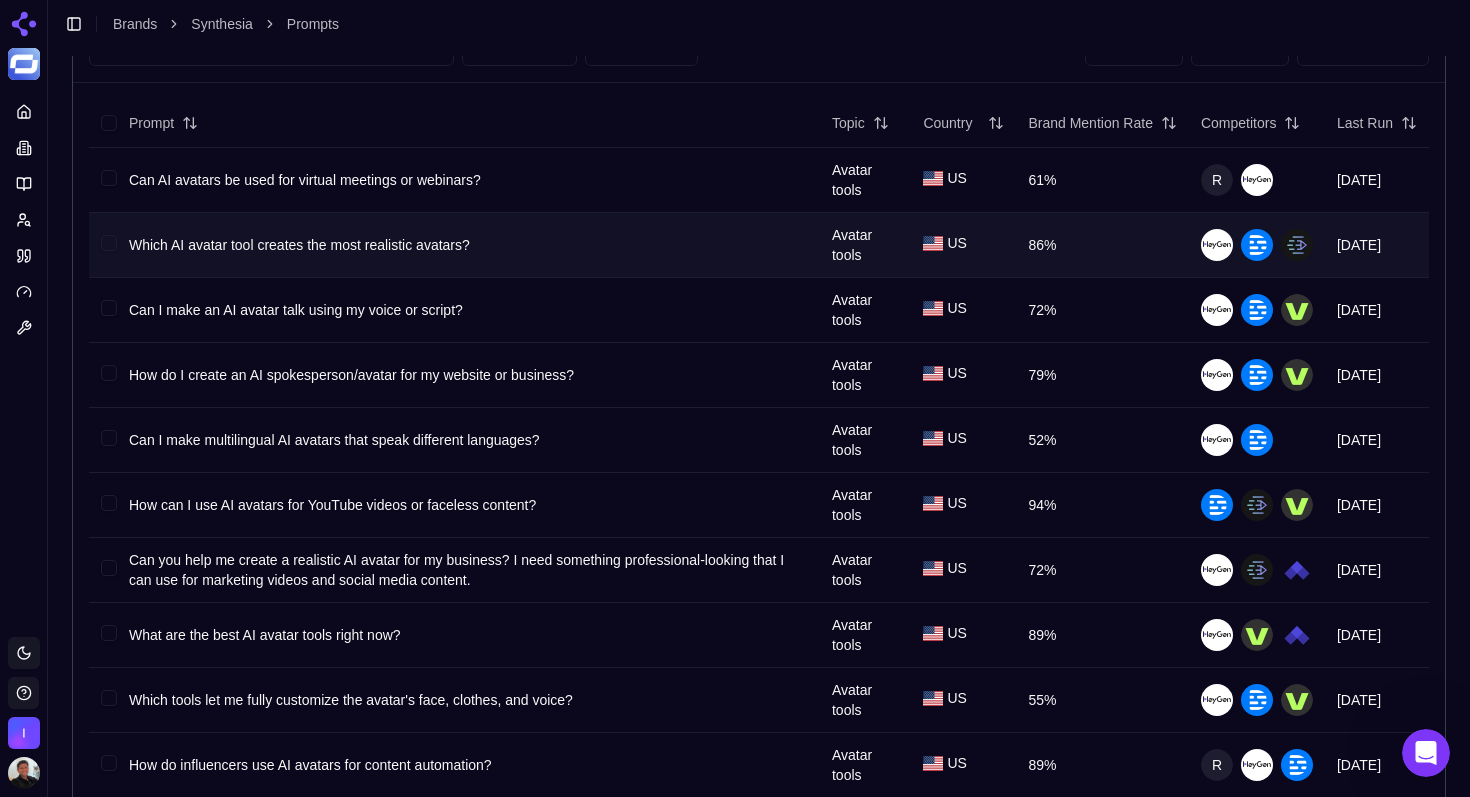 scroll, scrollTop: 146, scrollLeft: 0, axis: vertical 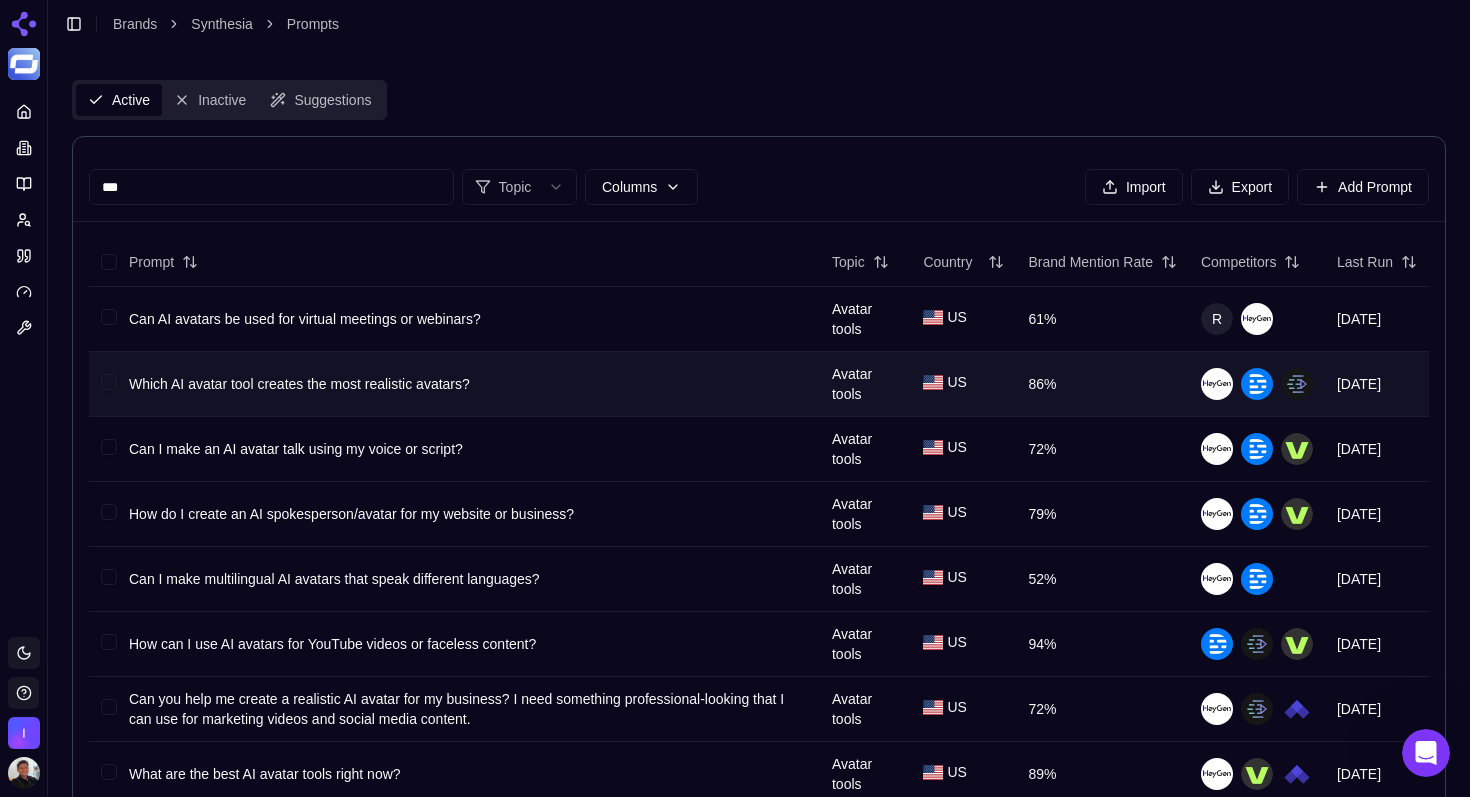 click on "Which AI avatar tool creates the most realistic avatars?" at bounding box center [299, 384] 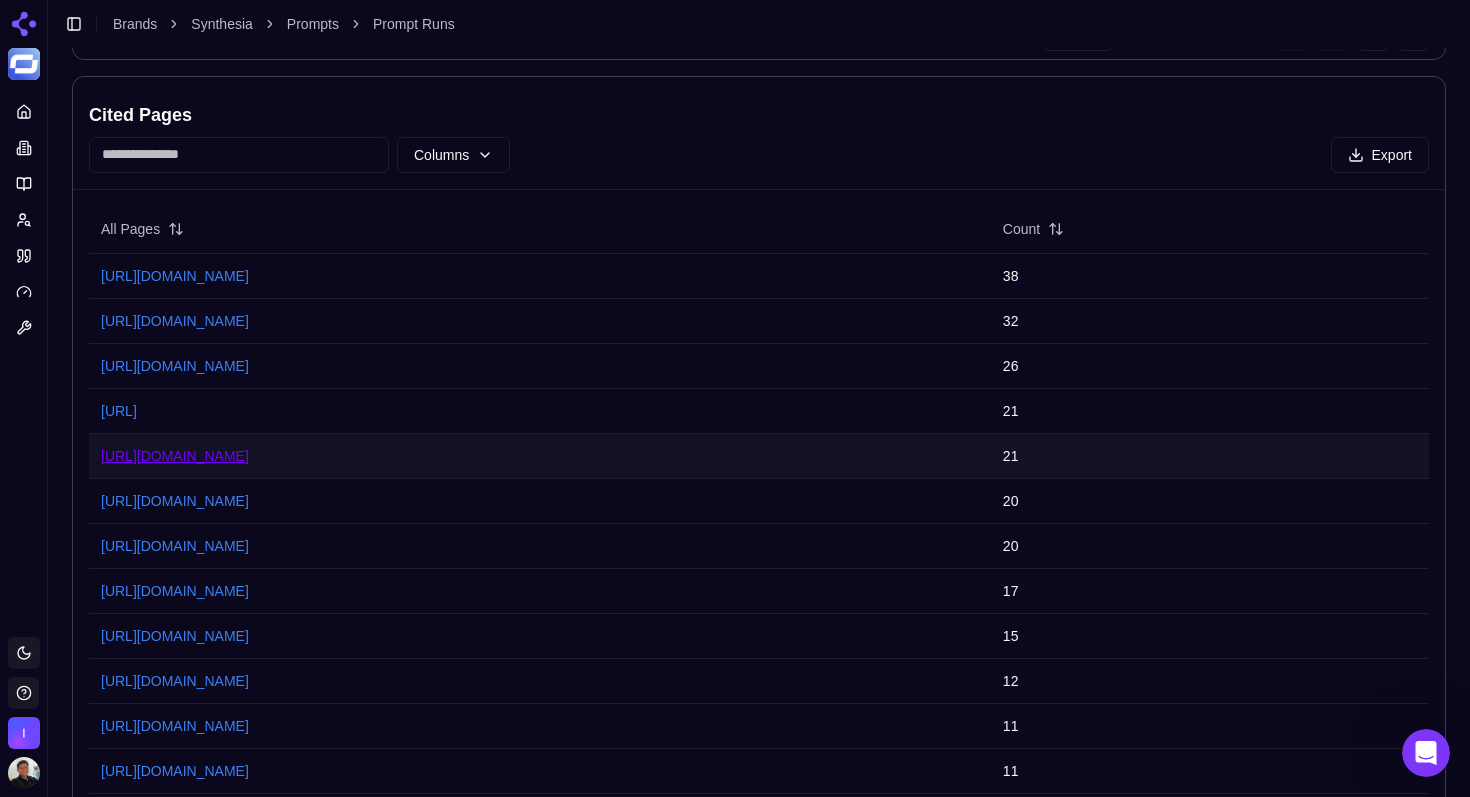 scroll, scrollTop: 1457, scrollLeft: 0, axis: vertical 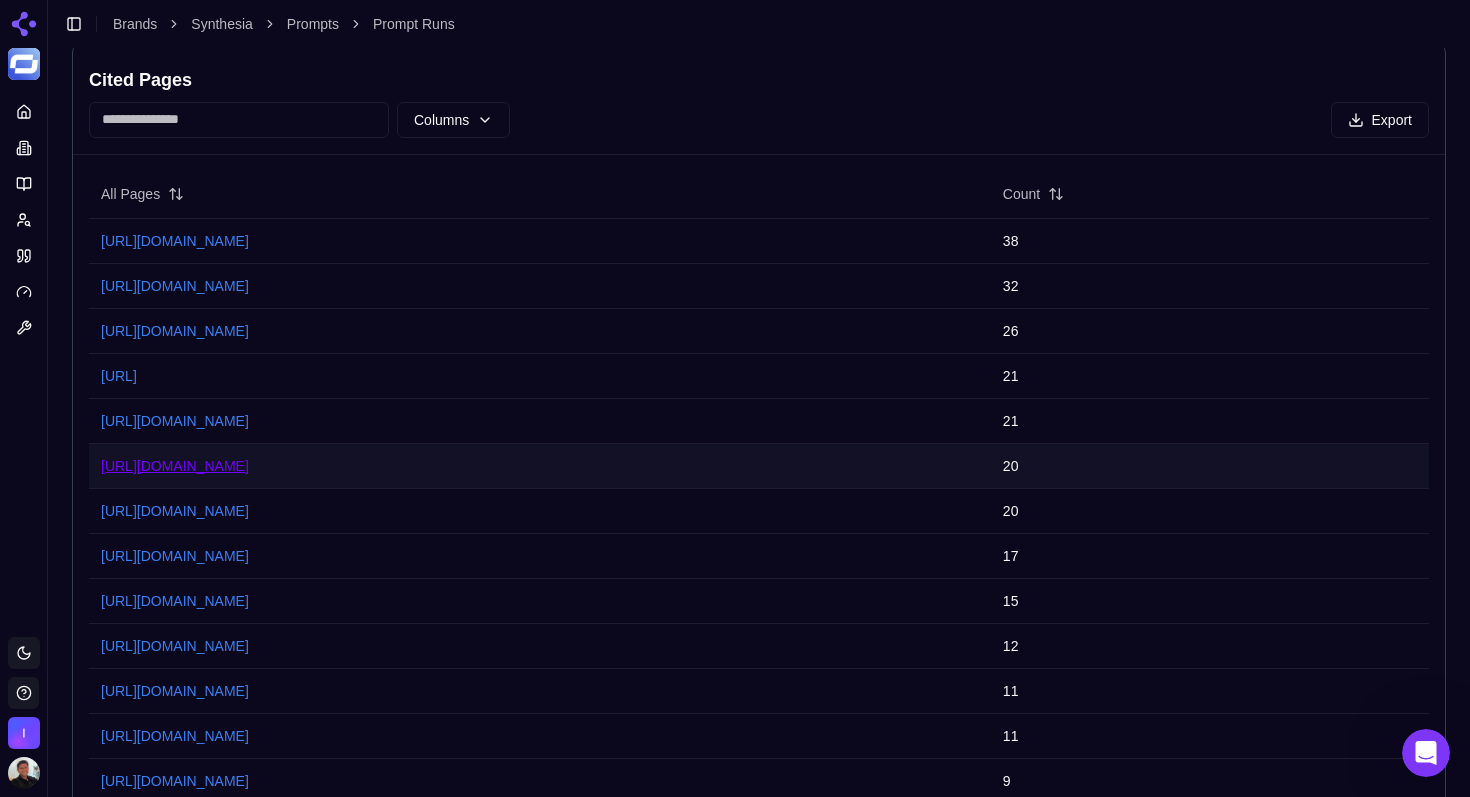 click on "[URL][DOMAIN_NAME]" at bounding box center [175, 466] 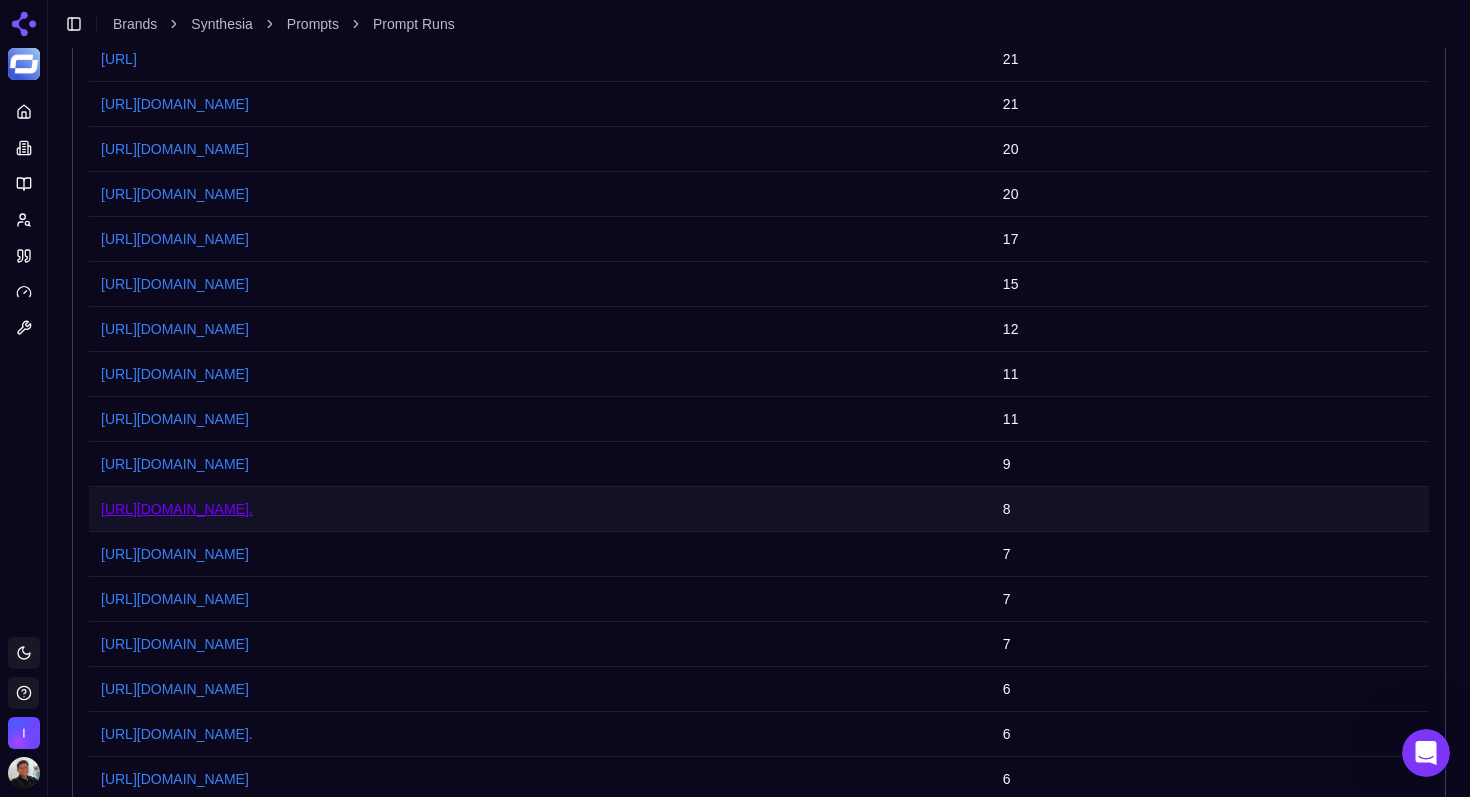 scroll, scrollTop: 1797, scrollLeft: 0, axis: vertical 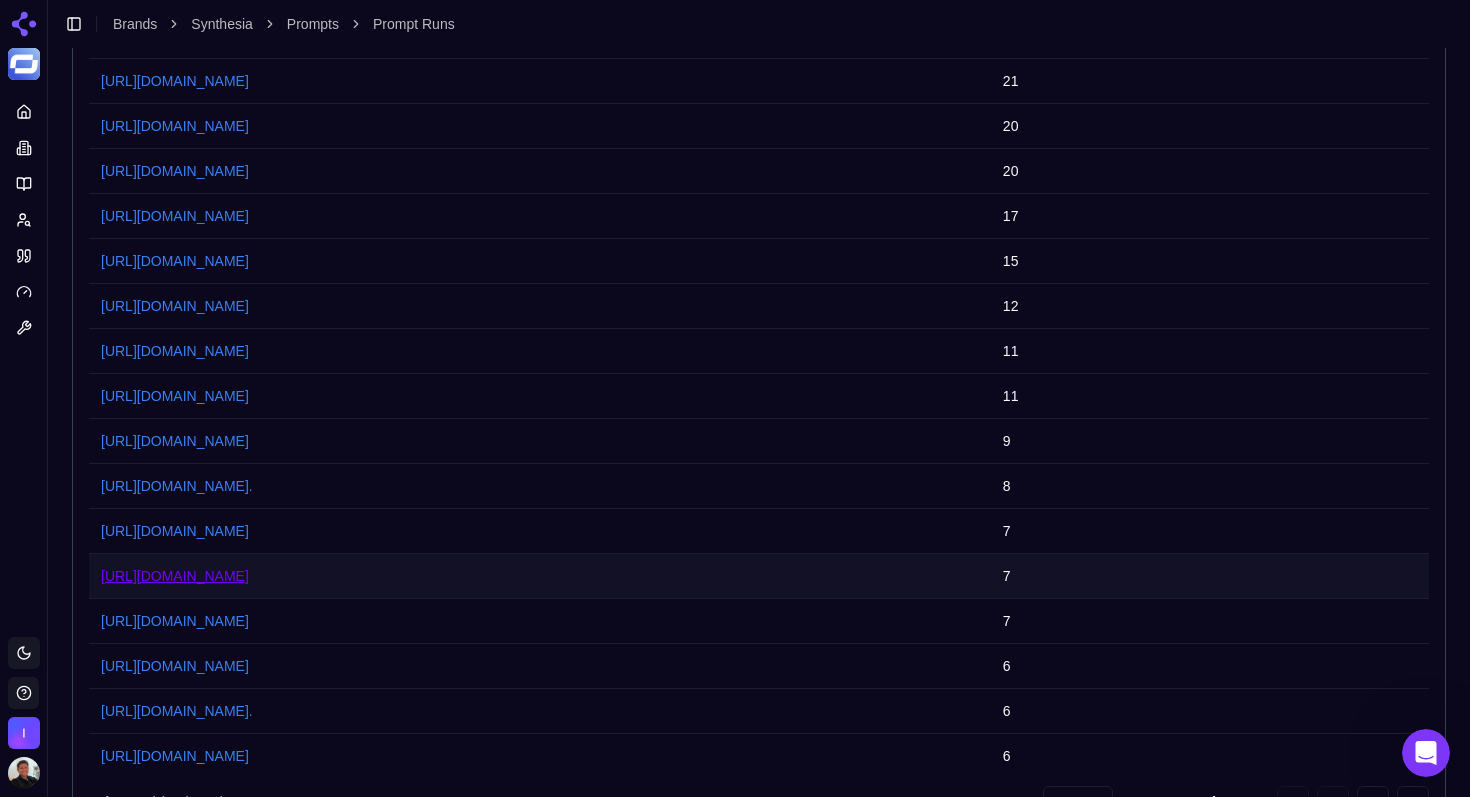 click on "[URL][DOMAIN_NAME]" at bounding box center [175, 576] 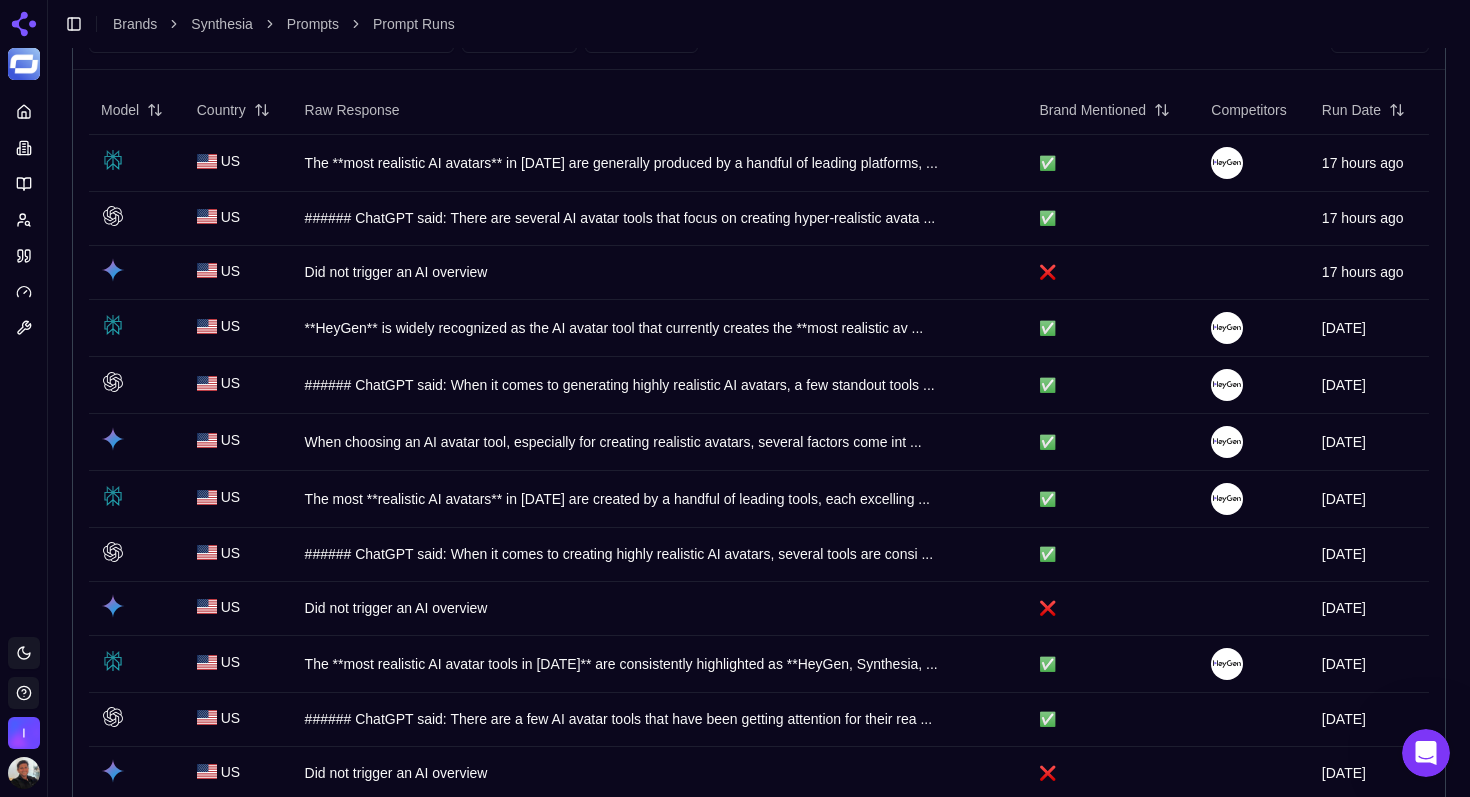 scroll, scrollTop: 0, scrollLeft: 0, axis: both 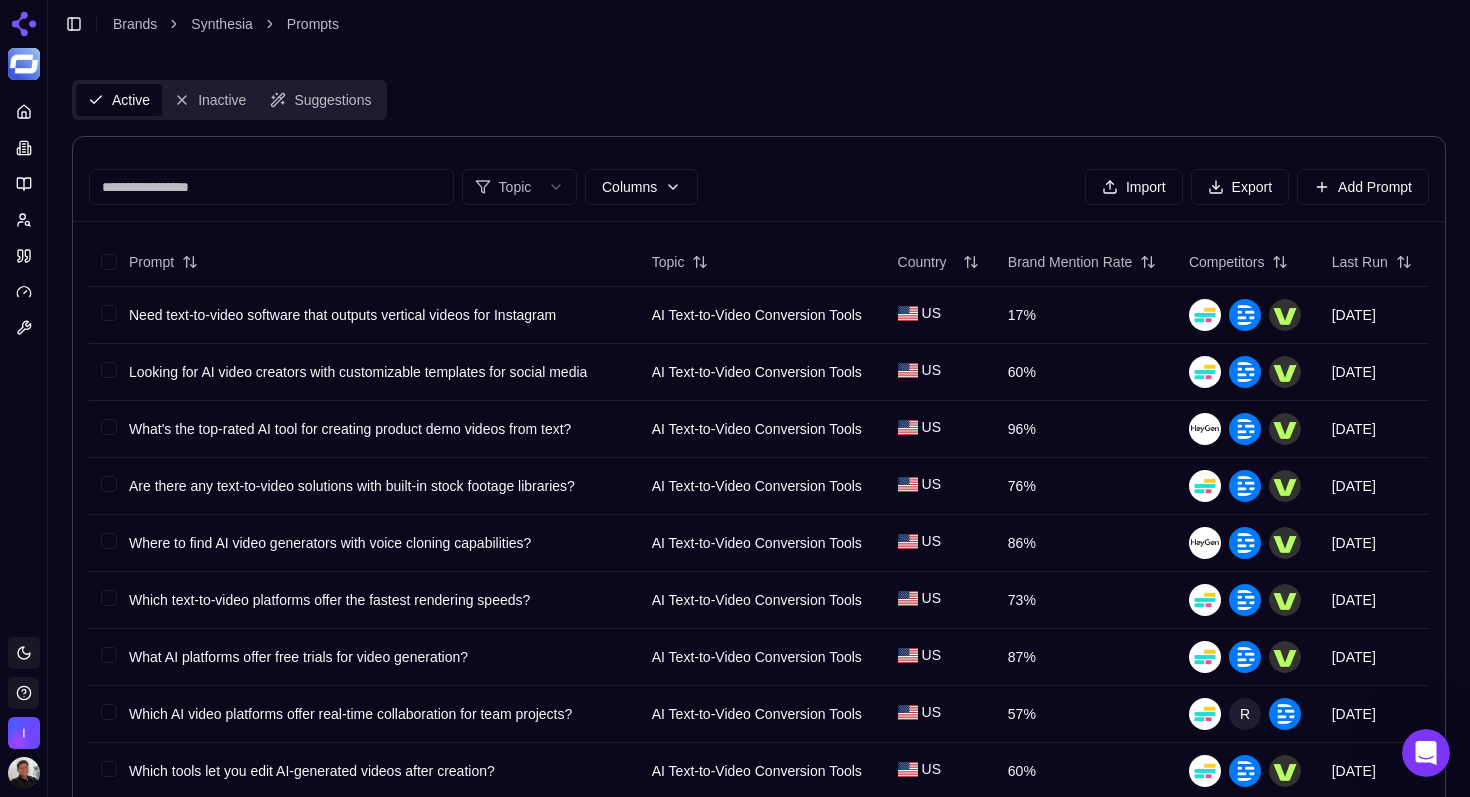 click at bounding box center [271, 187] 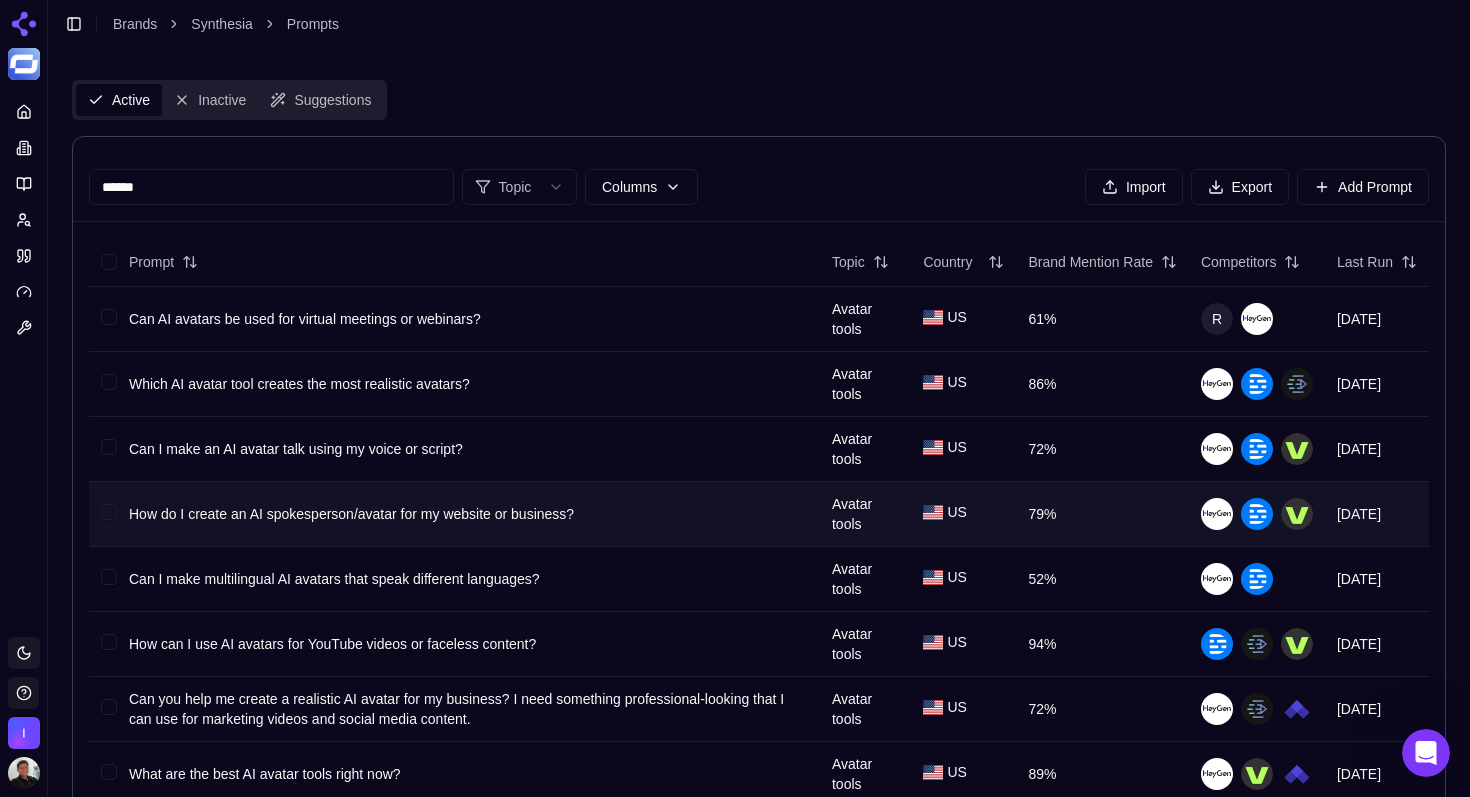 type on "******" 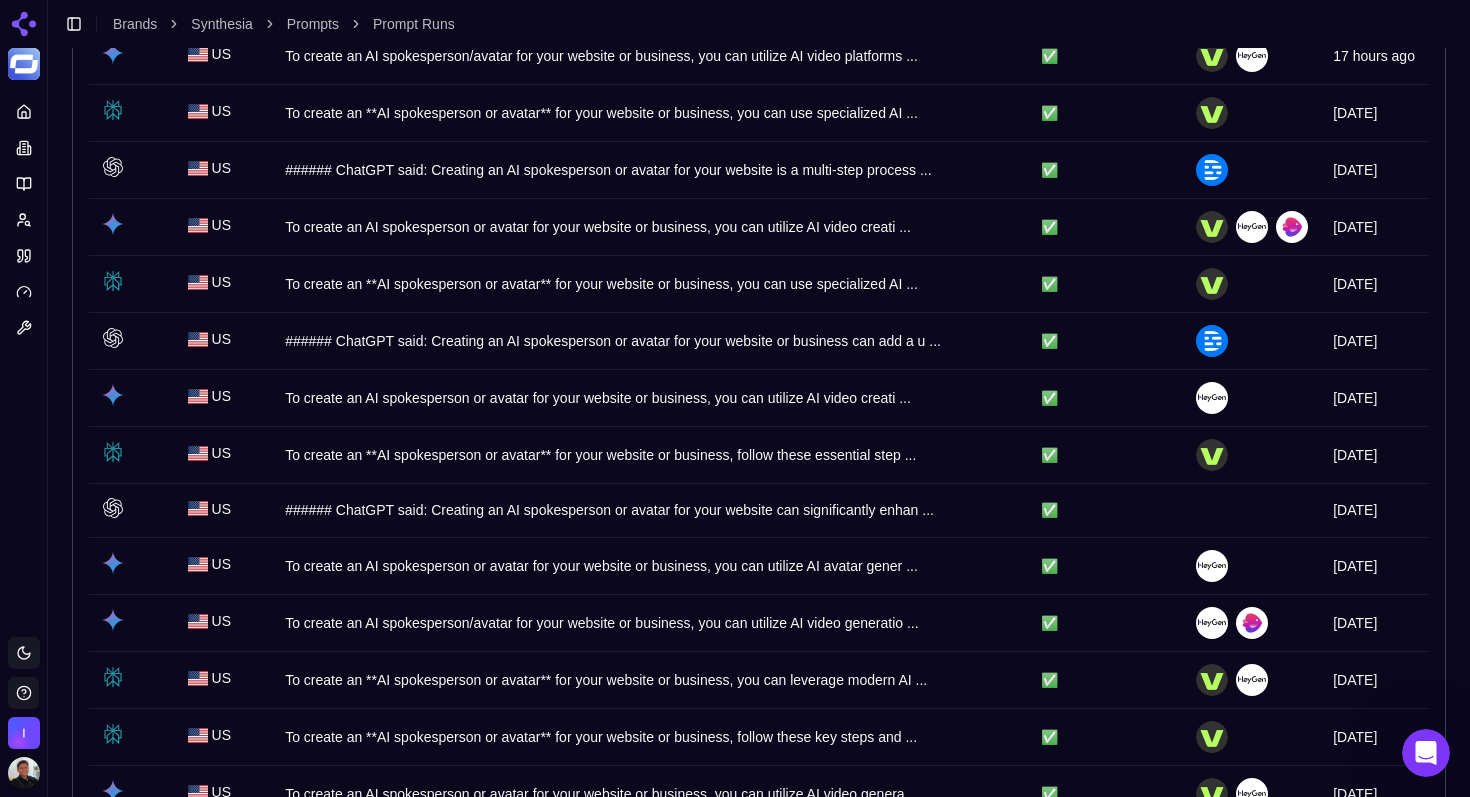 scroll, scrollTop: 0, scrollLeft: 0, axis: both 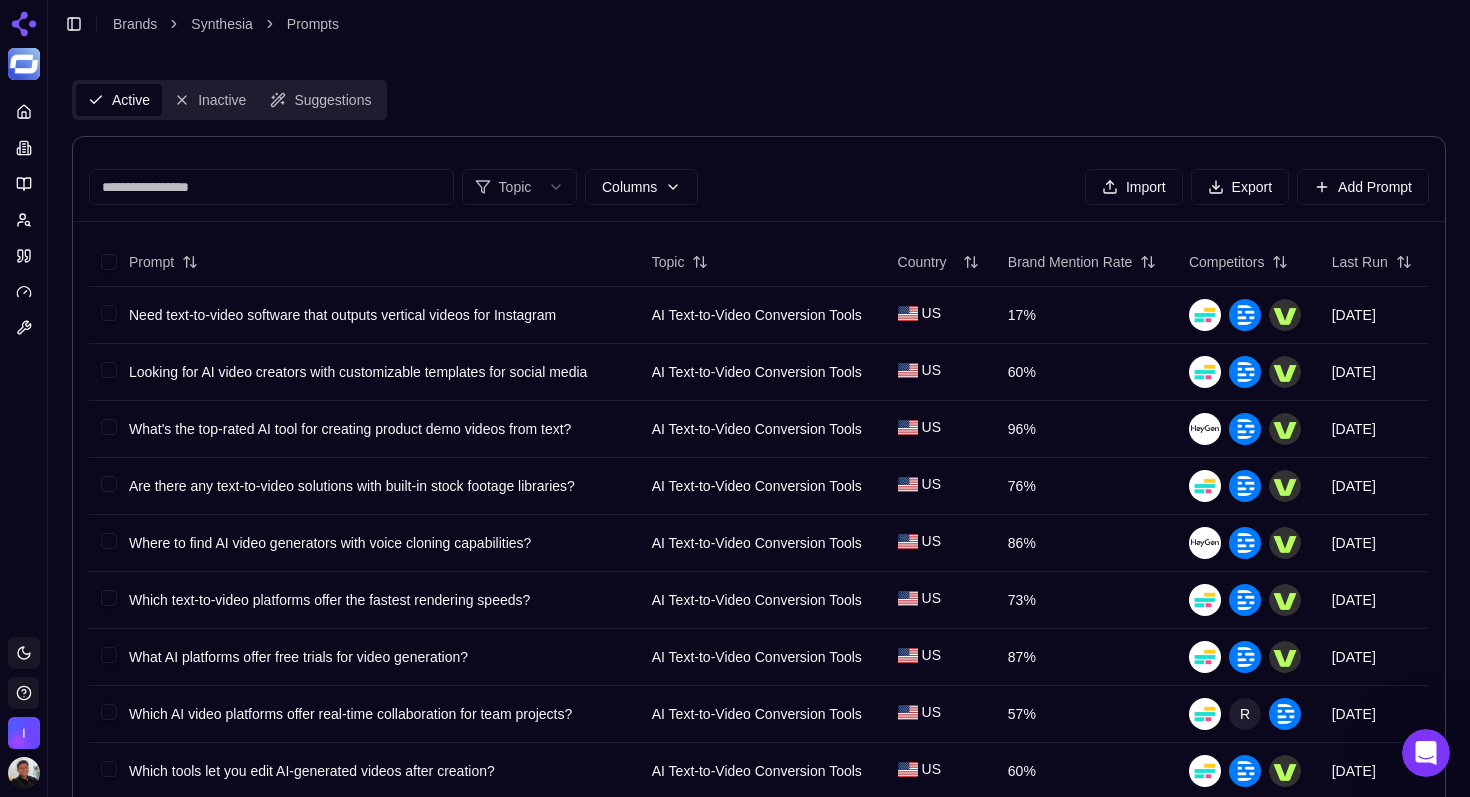click at bounding box center [271, 187] 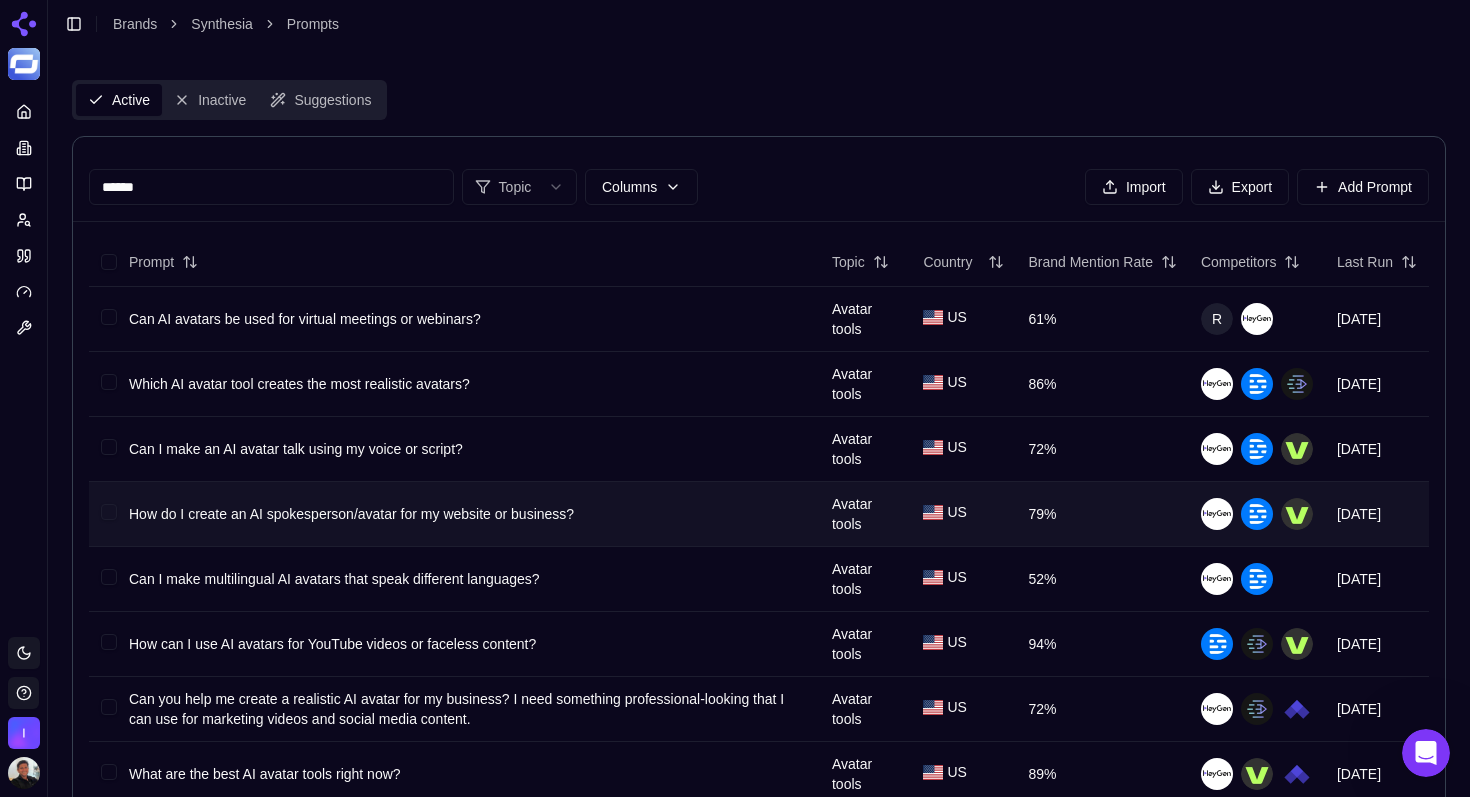type on "******" 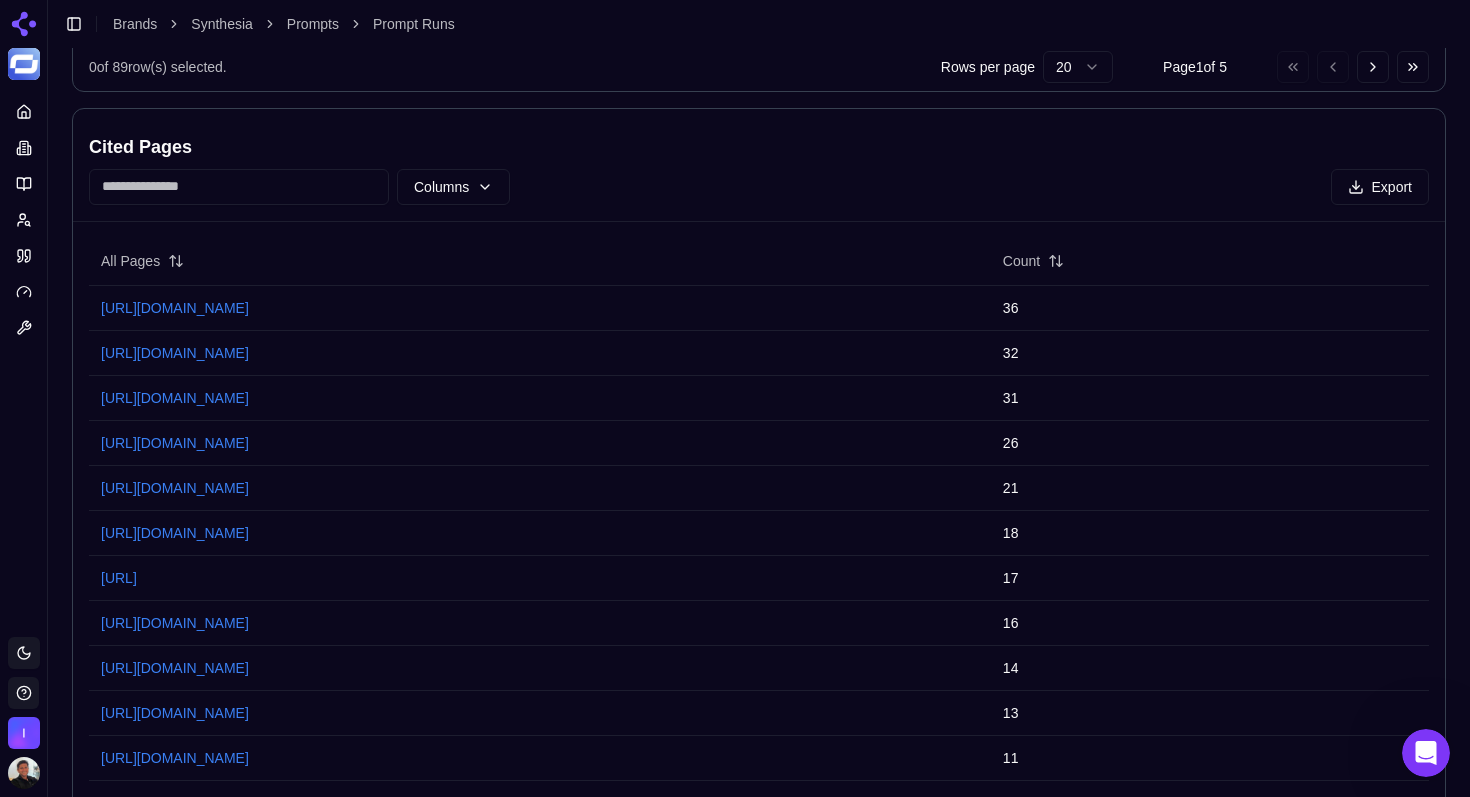 scroll, scrollTop: 1473, scrollLeft: 0, axis: vertical 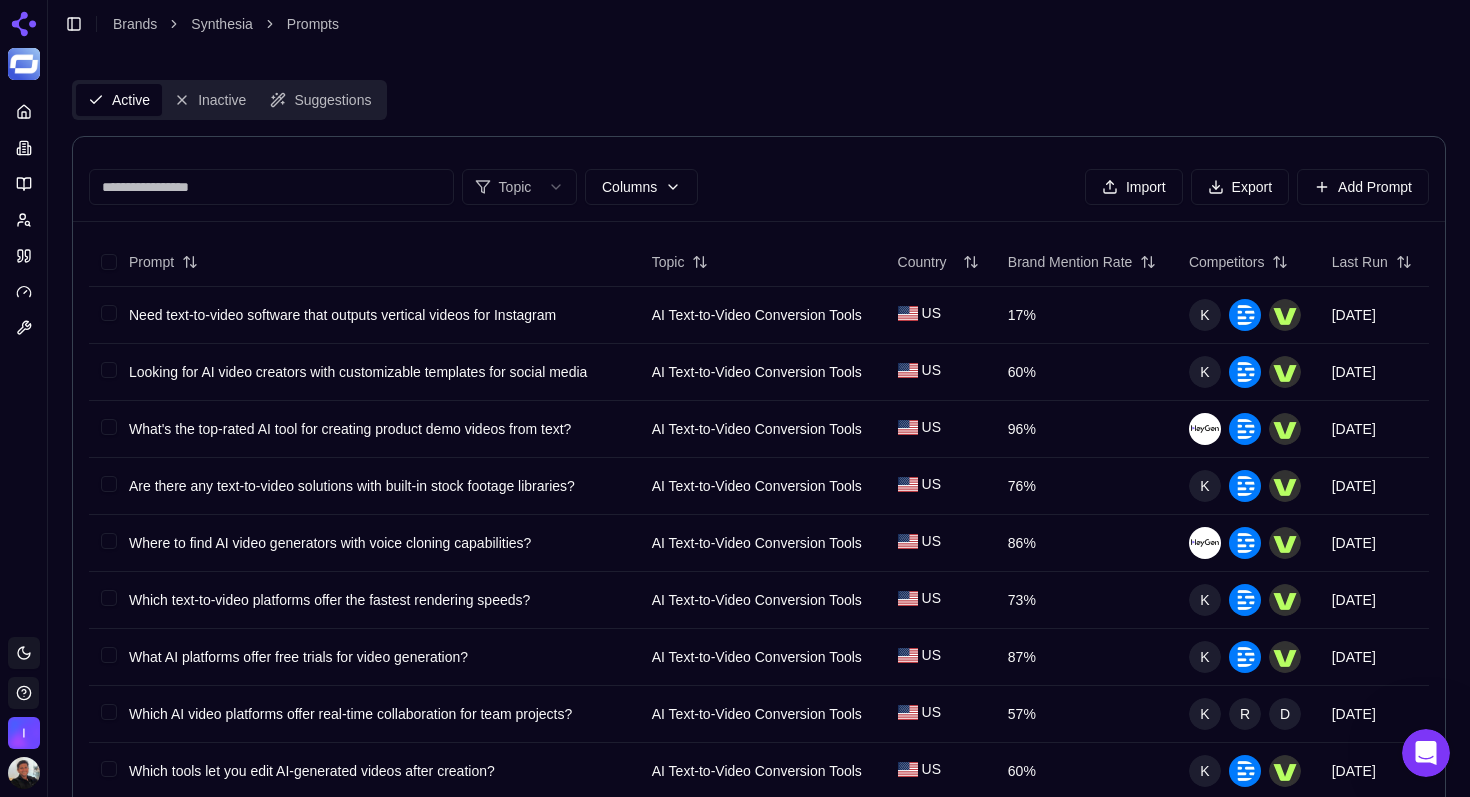 click at bounding box center [271, 187] 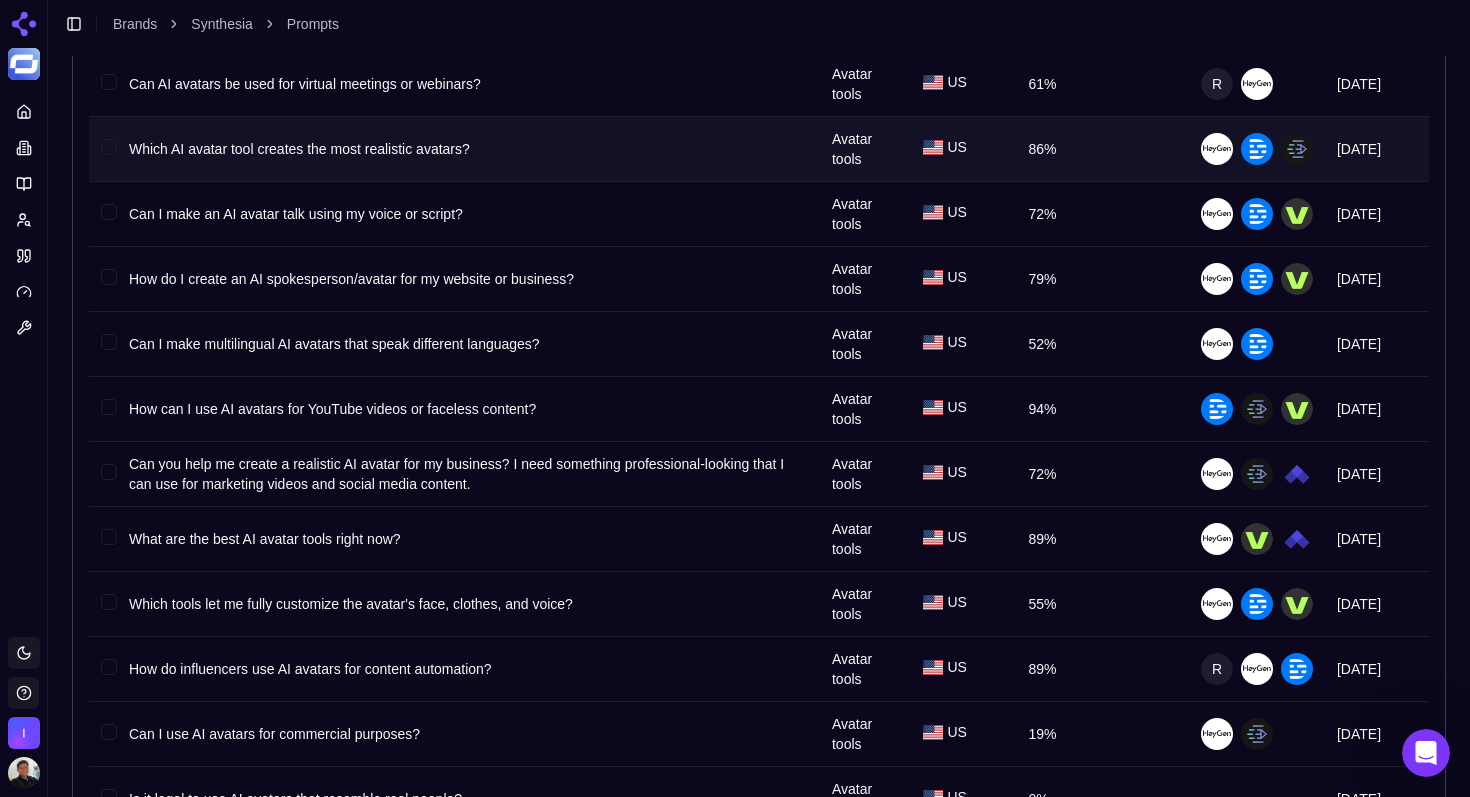 scroll, scrollTop: 281, scrollLeft: 0, axis: vertical 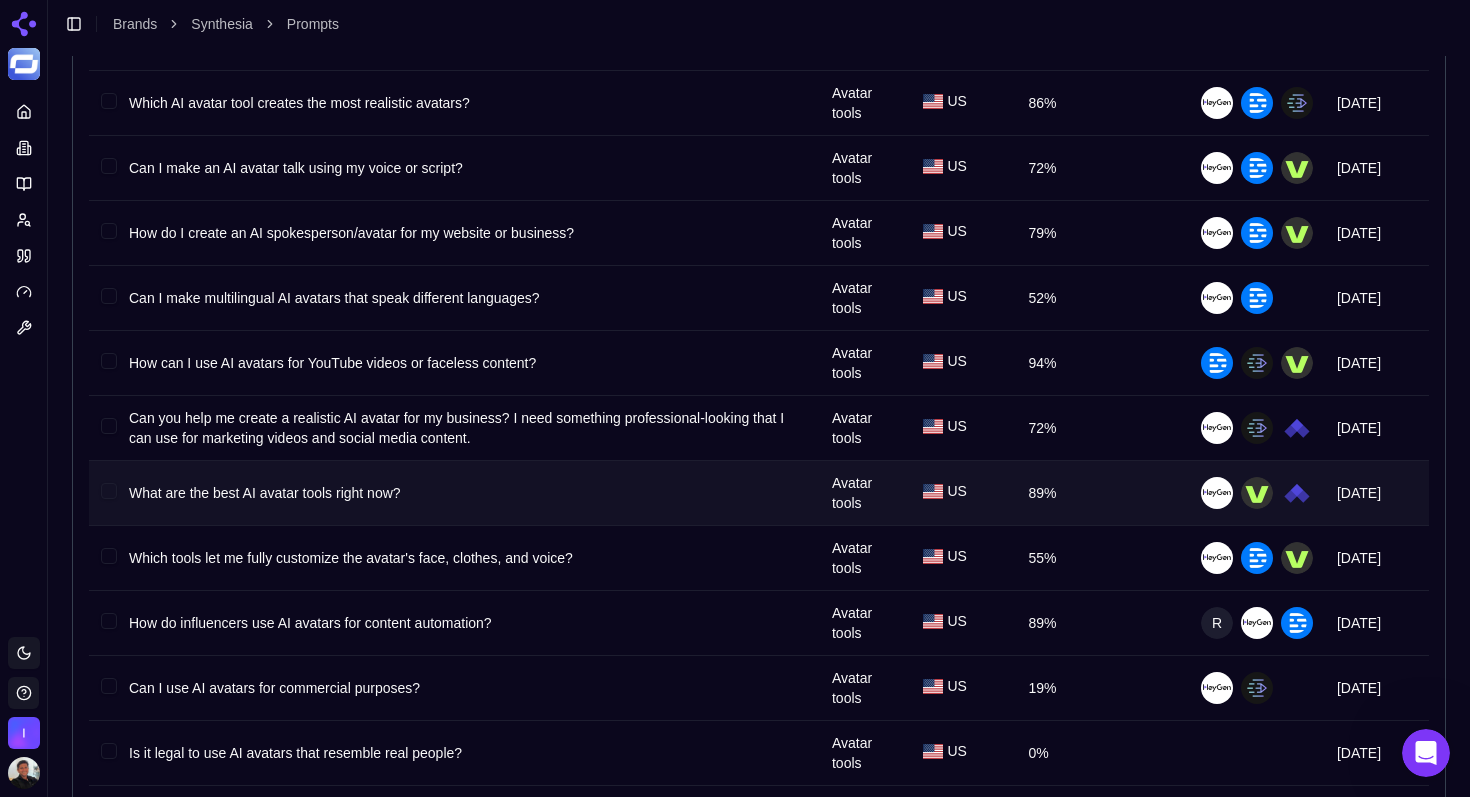 type on "******" 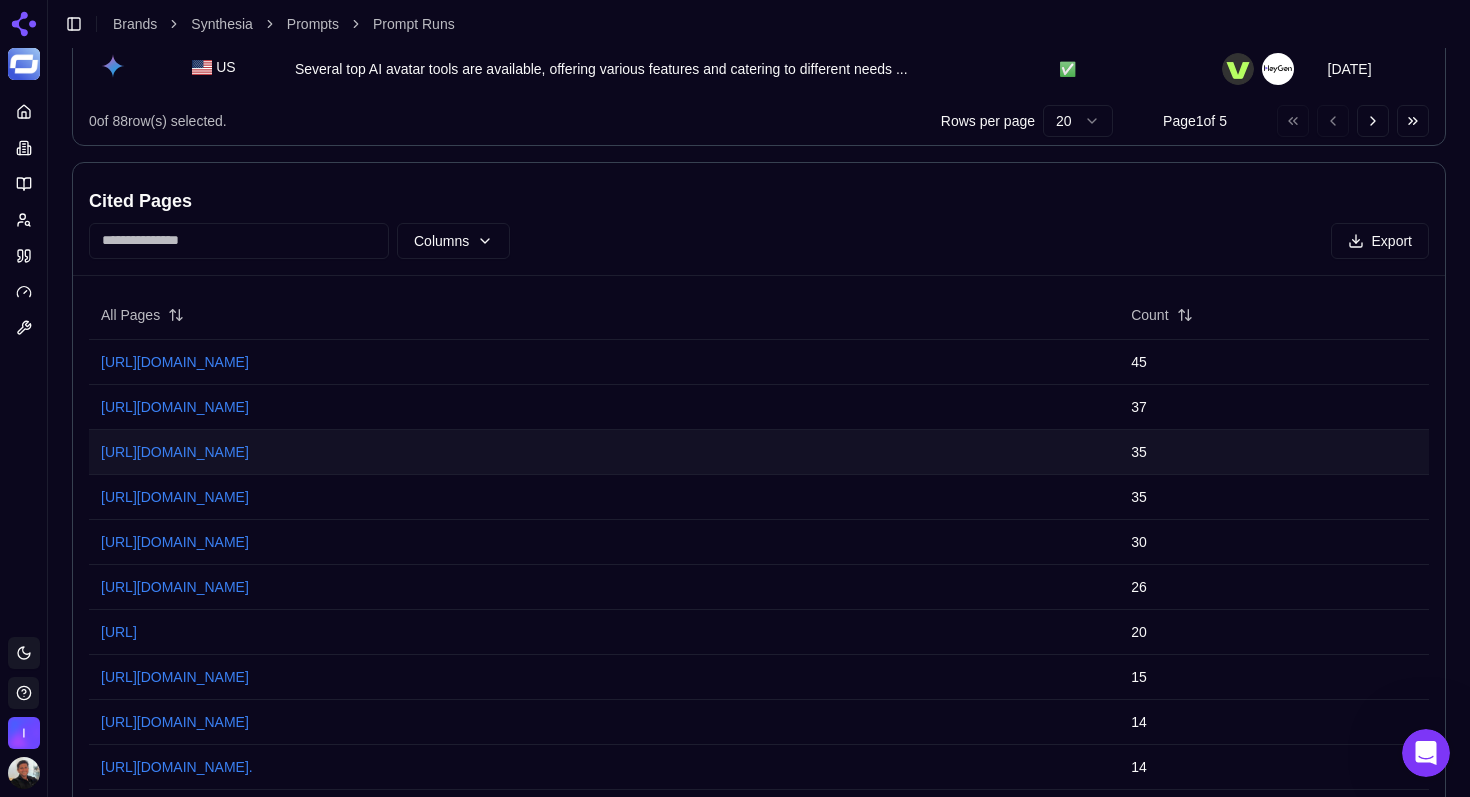 scroll, scrollTop: 1298, scrollLeft: 0, axis: vertical 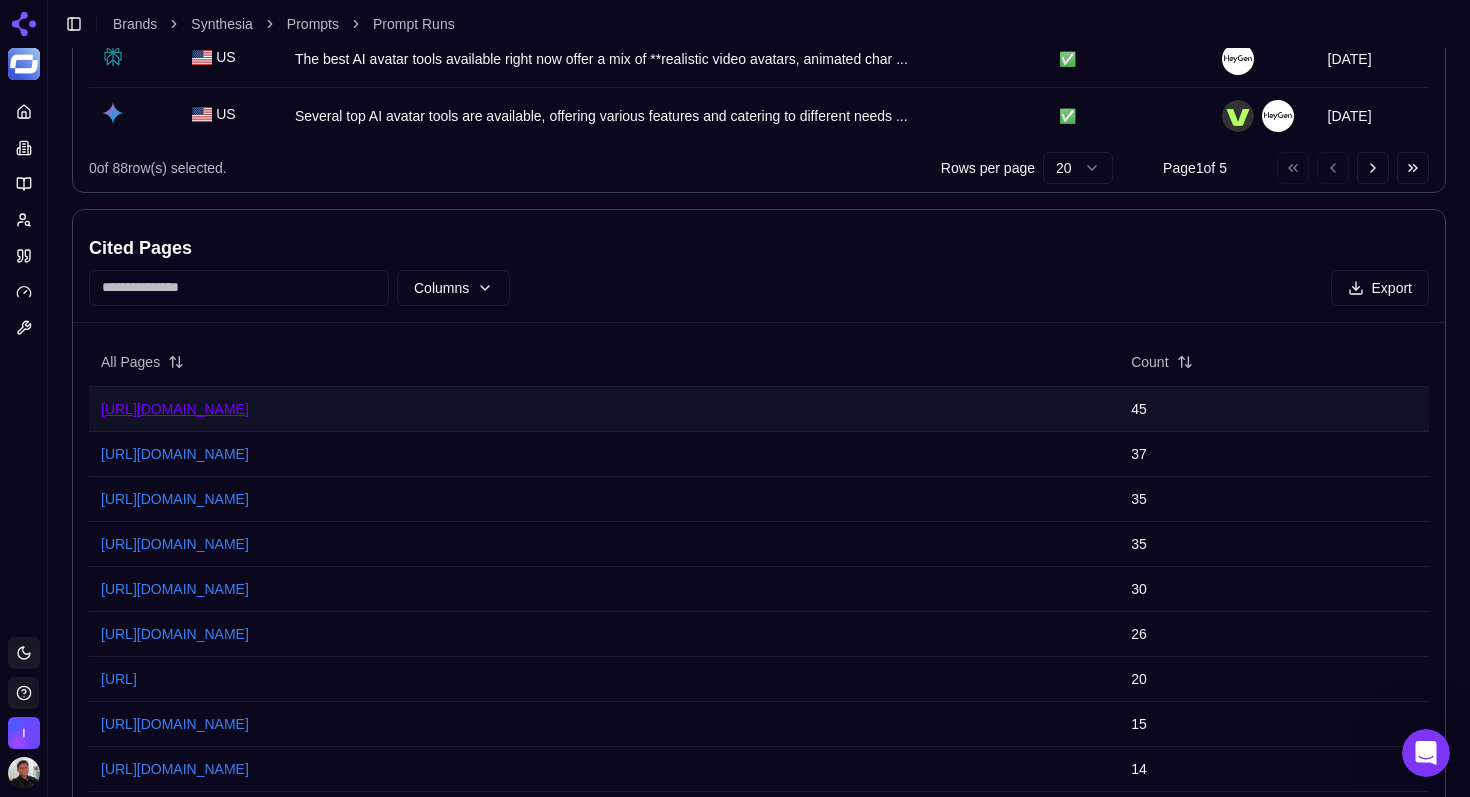 click on "[URL][DOMAIN_NAME]" at bounding box center [175, 409] 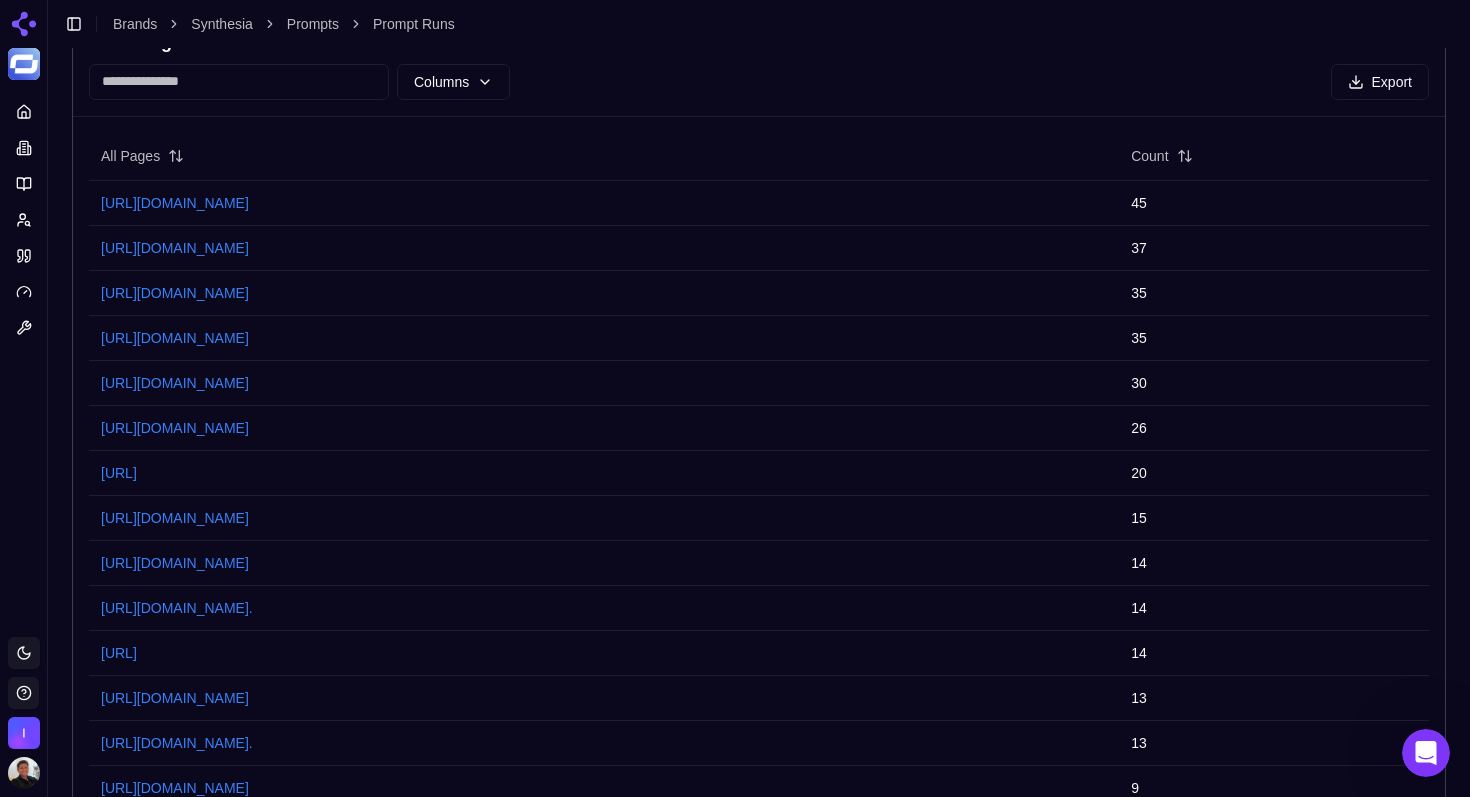scroll, scrollTop: 1537, scrollLeft: 0, axis: vertical 